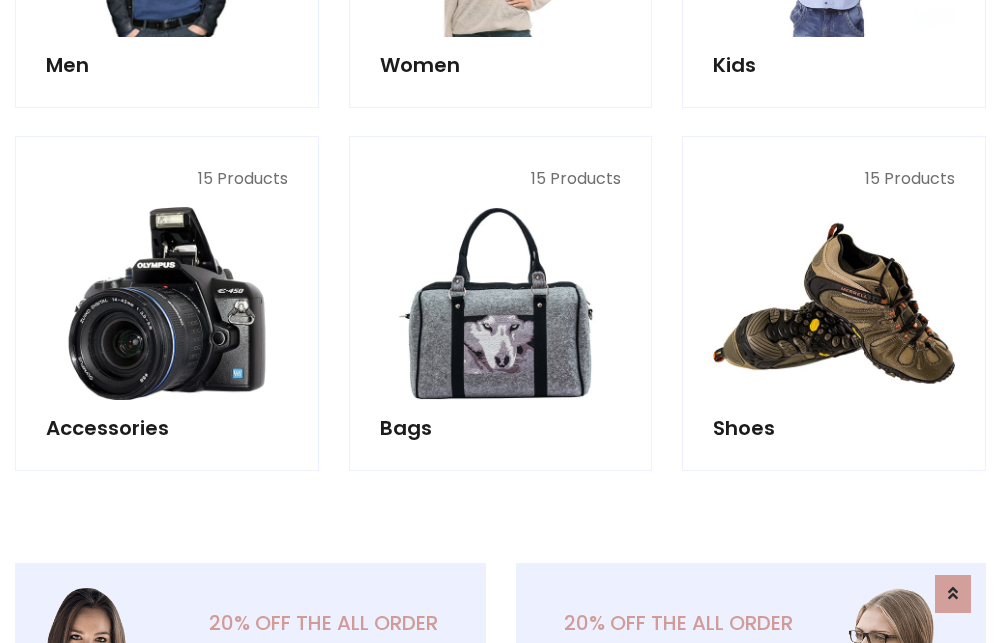 scroll, scrollTop: 853, scrollLeft: 0, axis: vertical 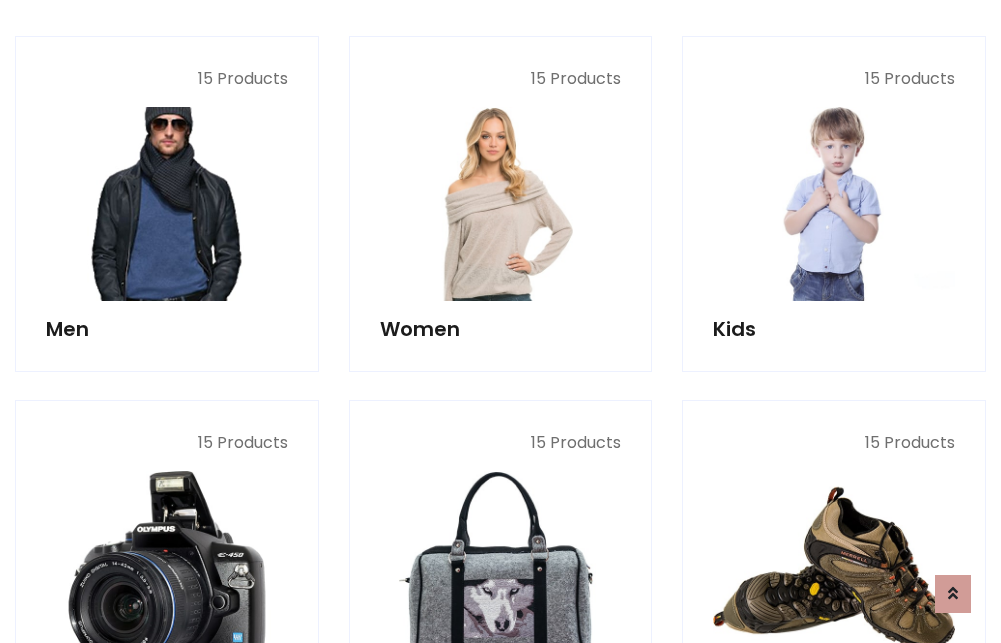 click at bounding box center (167, 204) 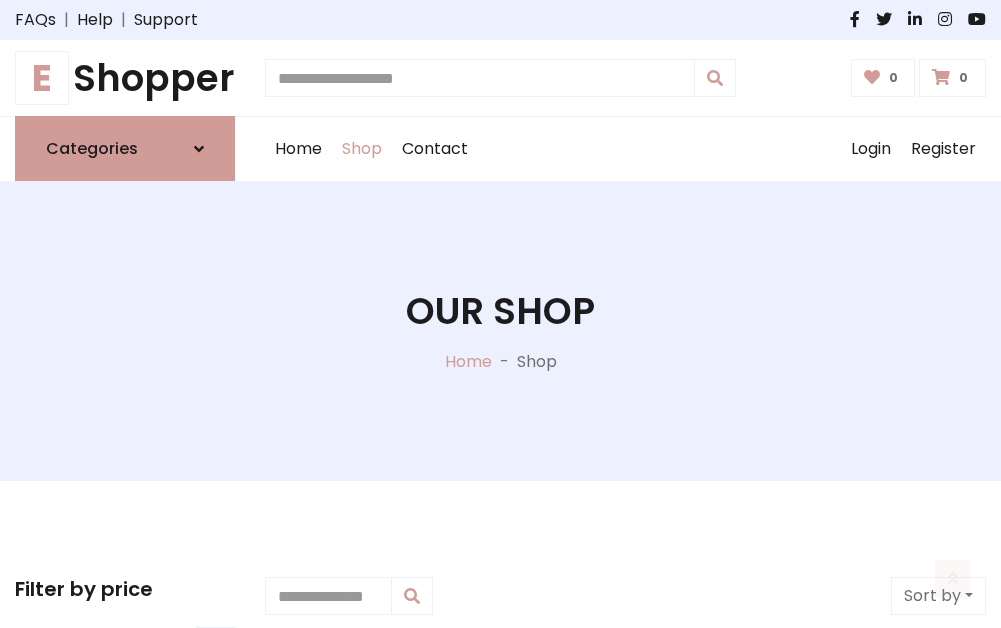 scroll, scrollTop: 807, scrollLeft: 0, axis: vertical 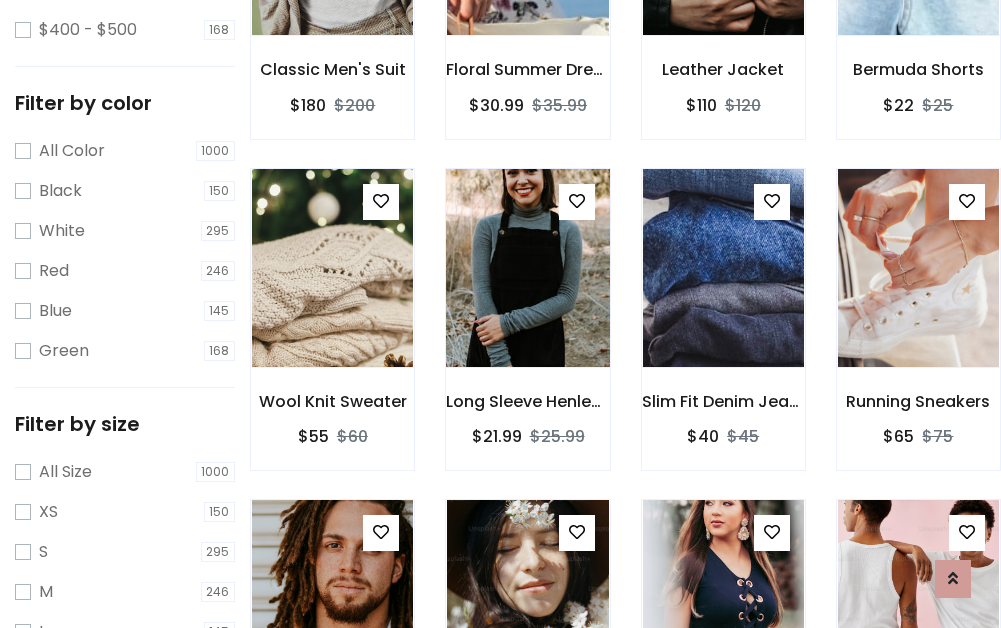 click at bounding box center [527, 268] 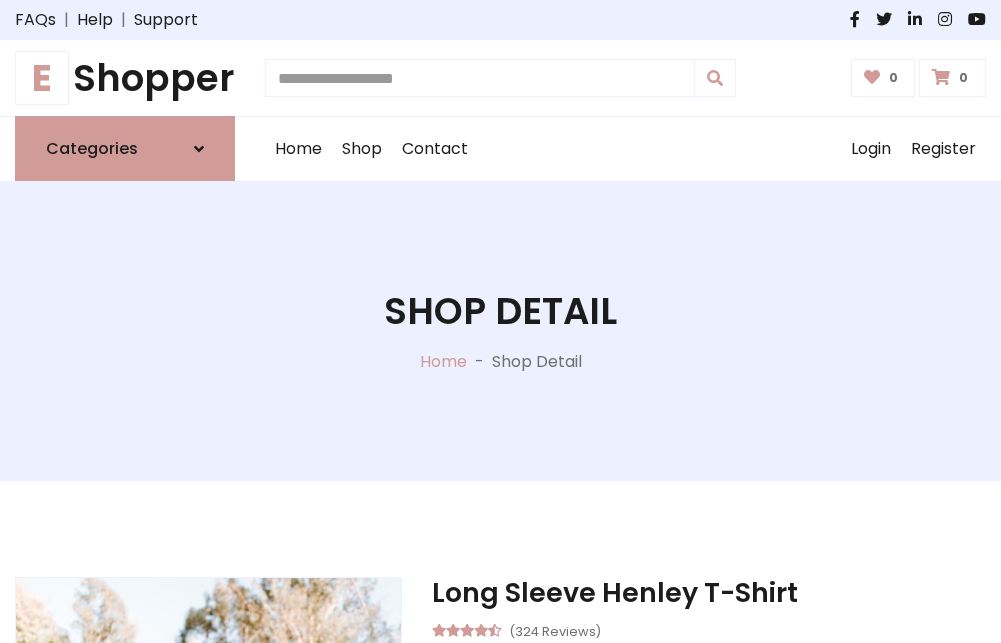scroll, scrollTop: 0, scrollLeft: 0, axis: both 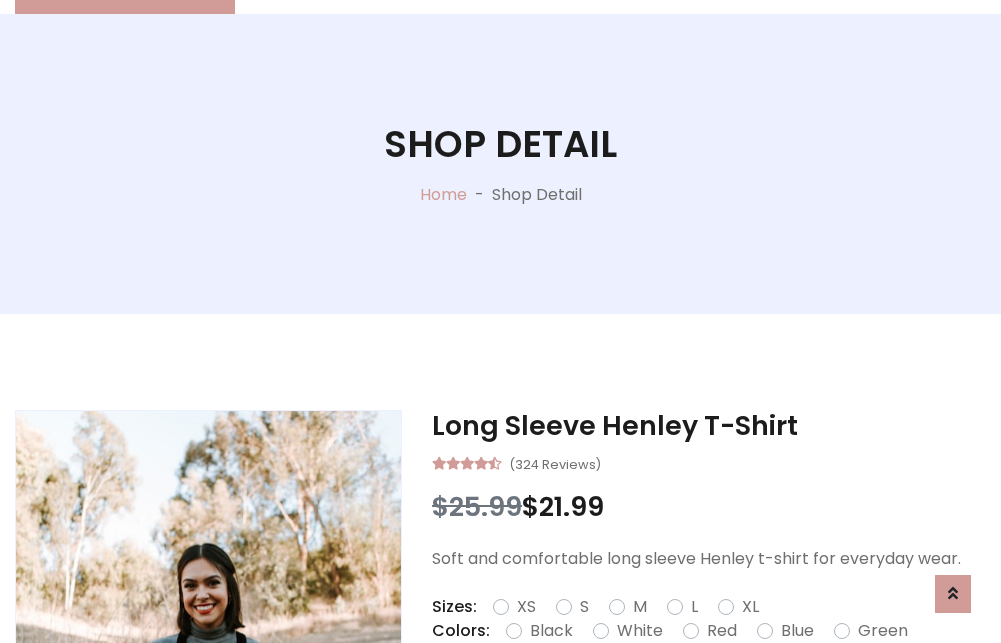 click on "Red" at bounding box center (722, 631) 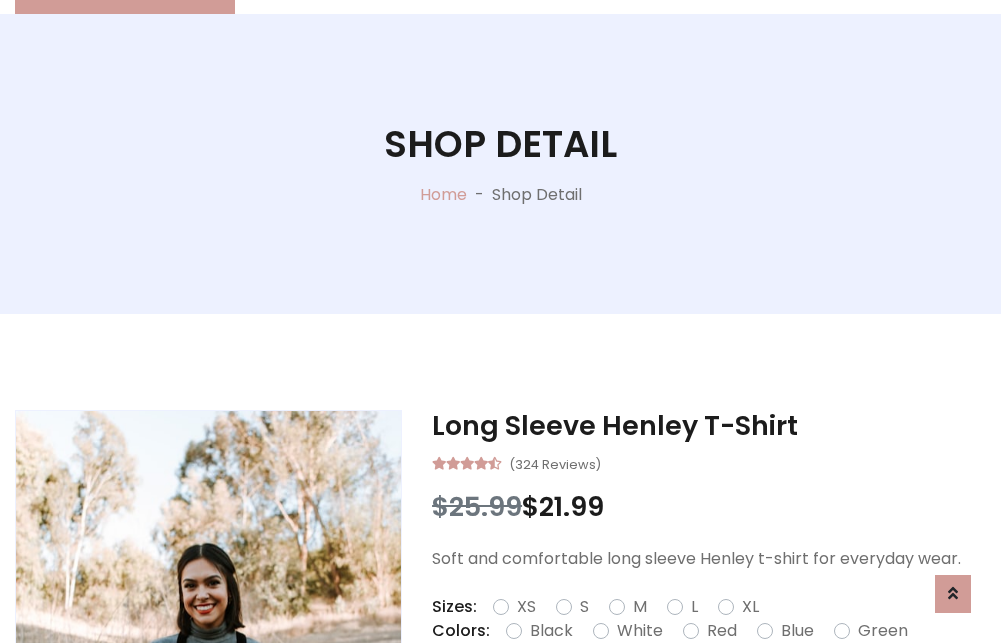 click on "Add To Cart" at bounding box center (653, 694) 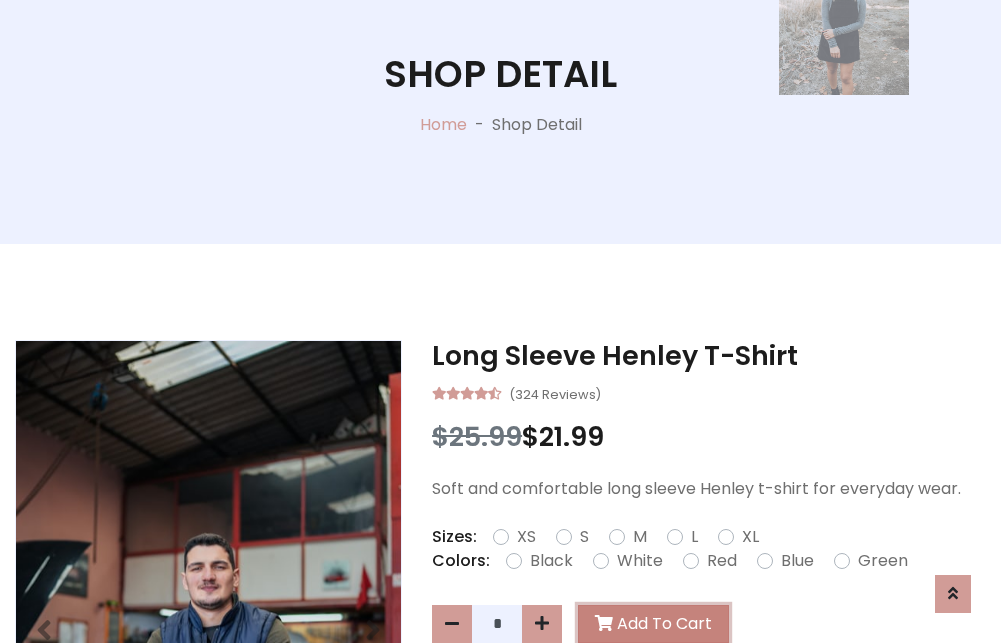 scroll, scrollTop: 0, scrollLeft: 0, axis: both 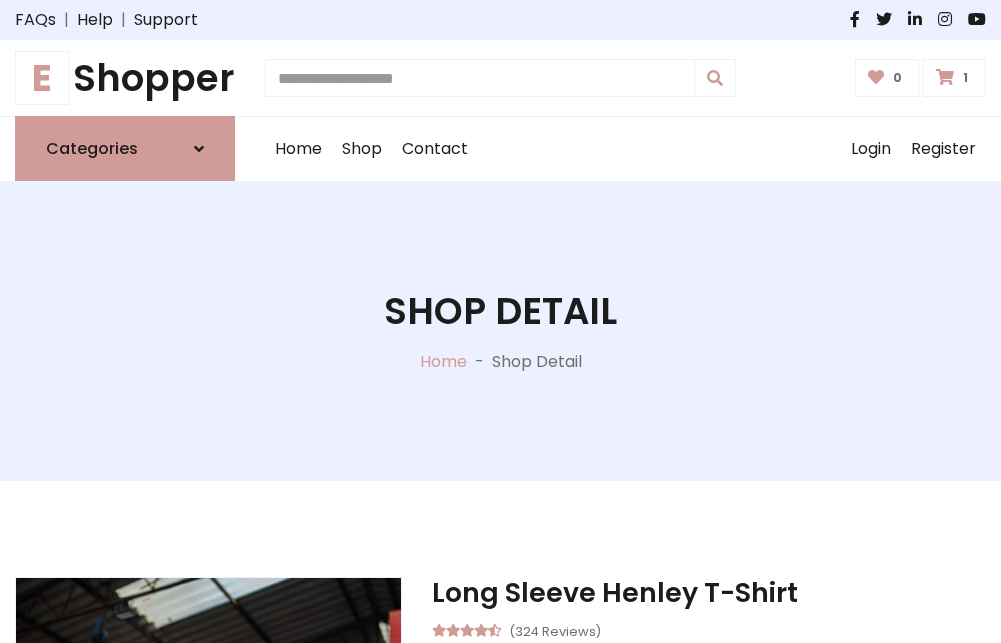 click at bounding box center (945, 77) 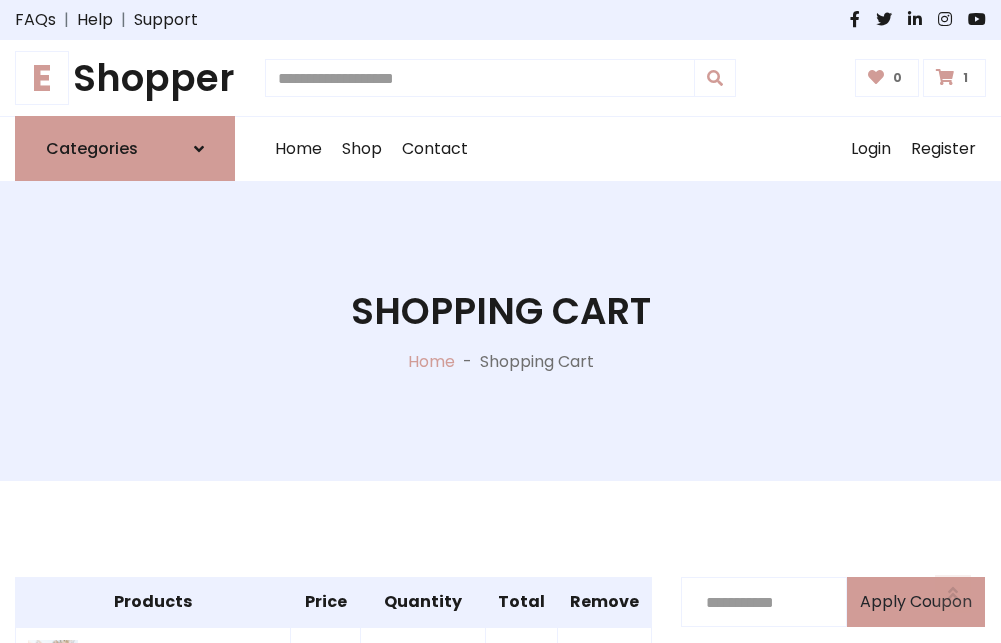 scroll, scrollTop: 474, scrollLeft: 0, axis: vertical 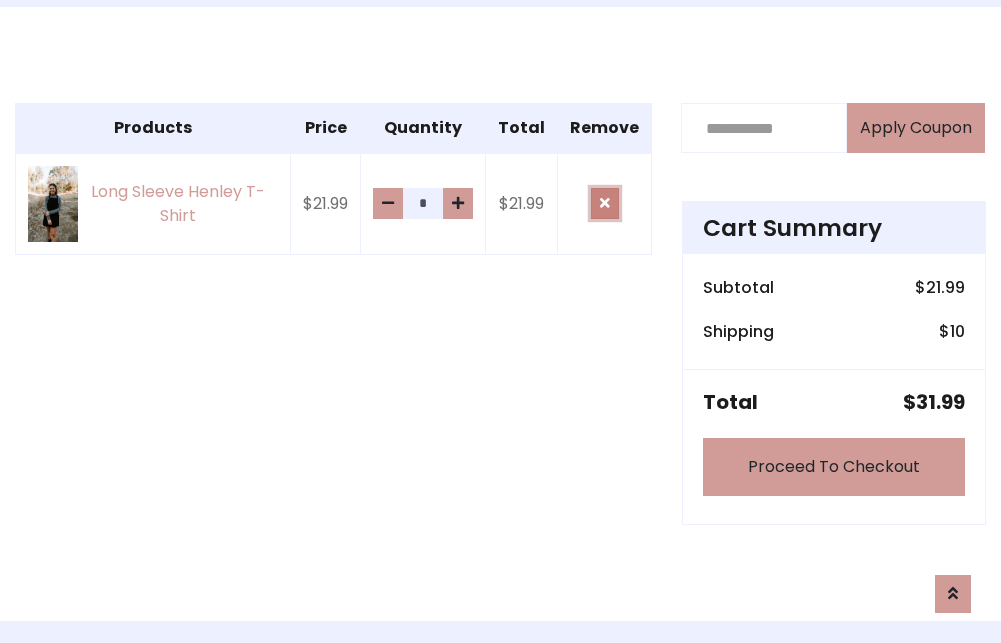 click at bounding box center (605, 203) 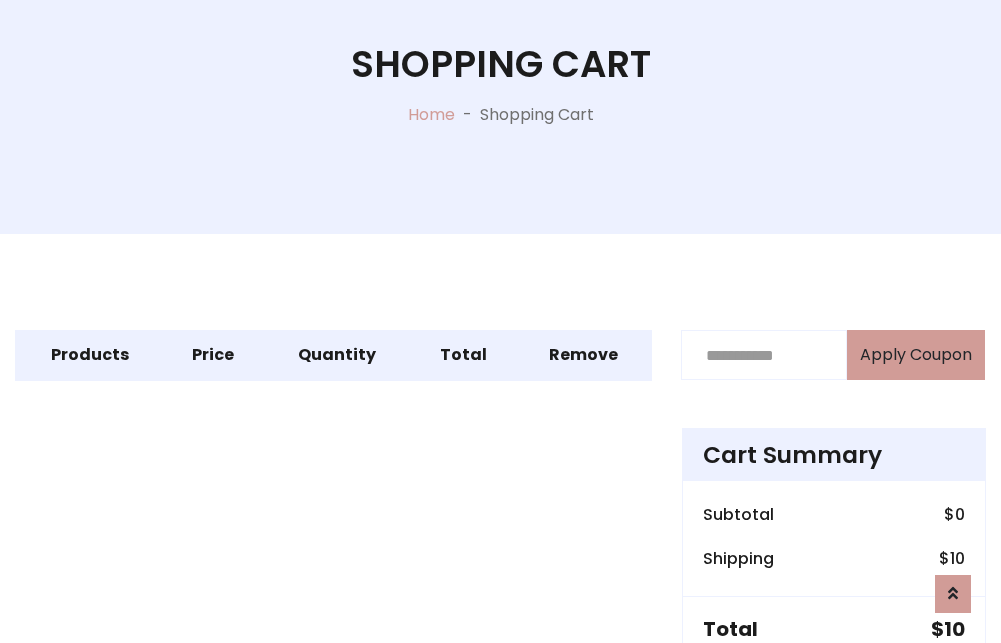 scroll, scrollTop: 327, scrollLeft: 0, axis: vertical 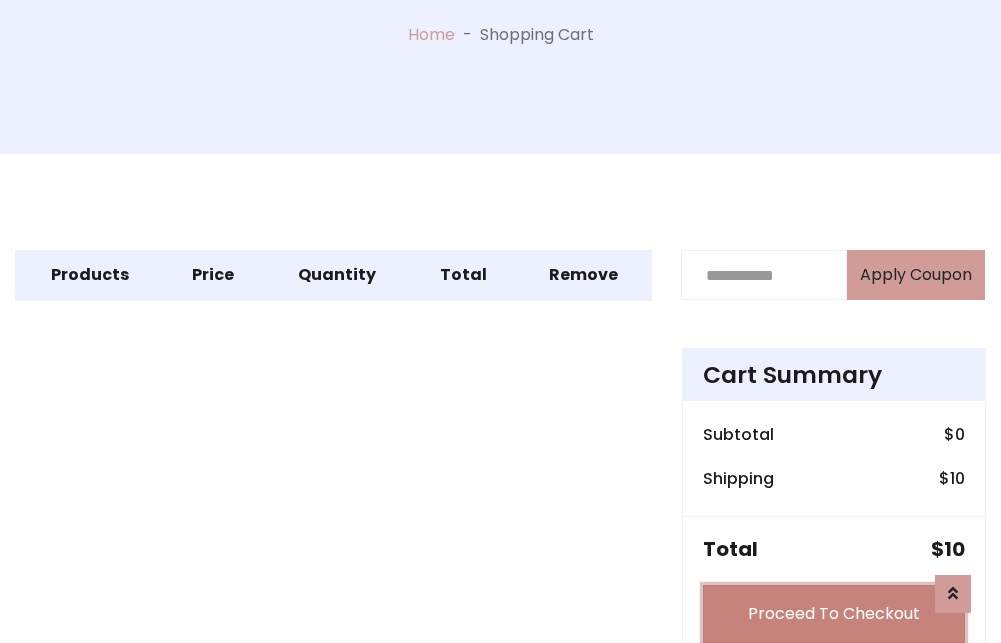 click on "Proceed To Checkout" at bounding box center (834, 614) 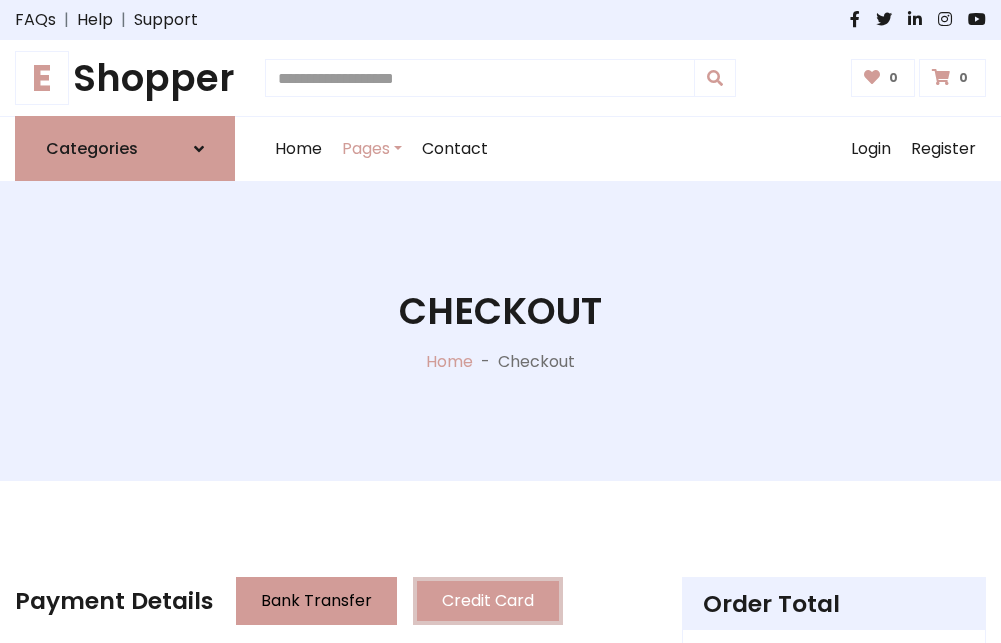 scroll, scrollTop: 137, scrollLeft: 0, axis: vertical 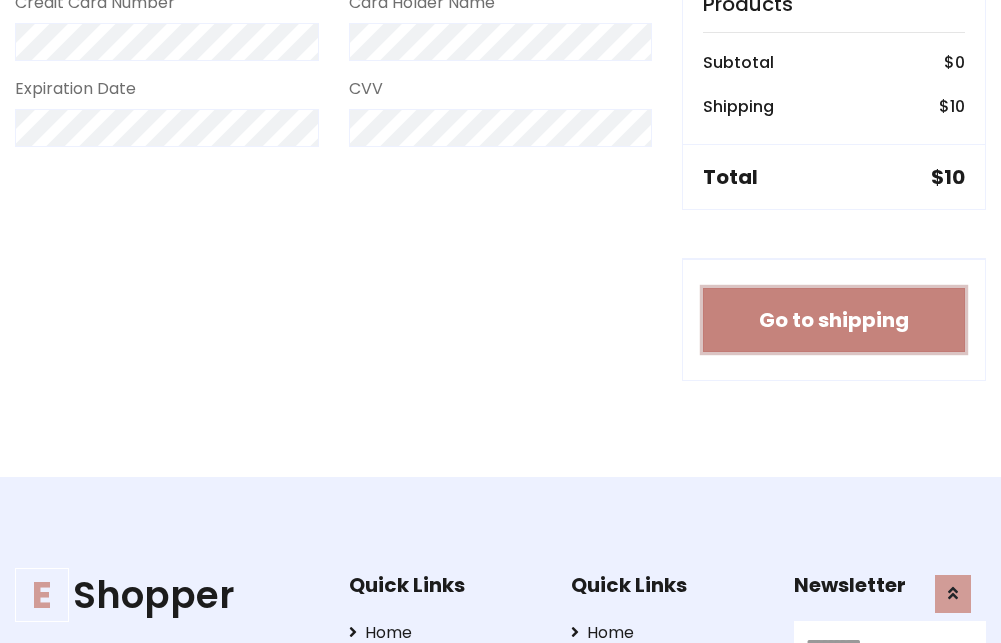 click on "Go to shipping" at bounding box center (834, 320) 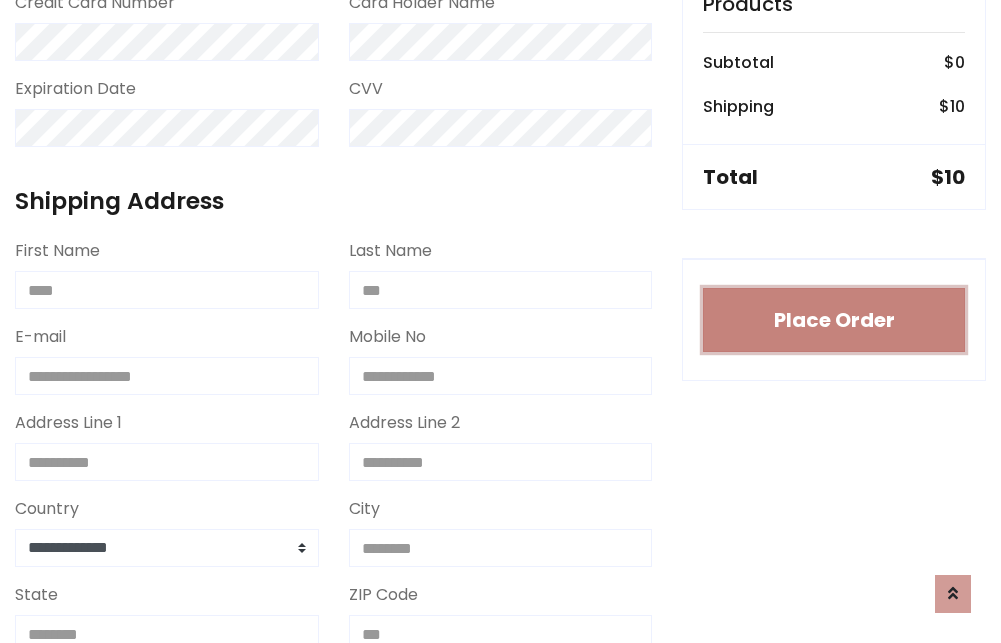type 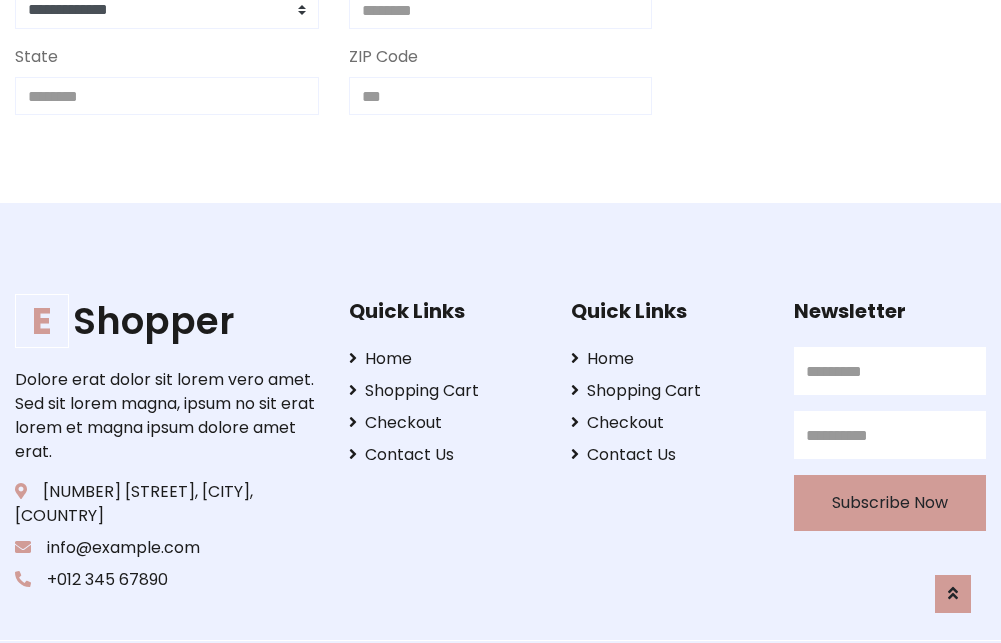 scroll, scrollTop: 713, scrollLeft: 0, axis: vertical 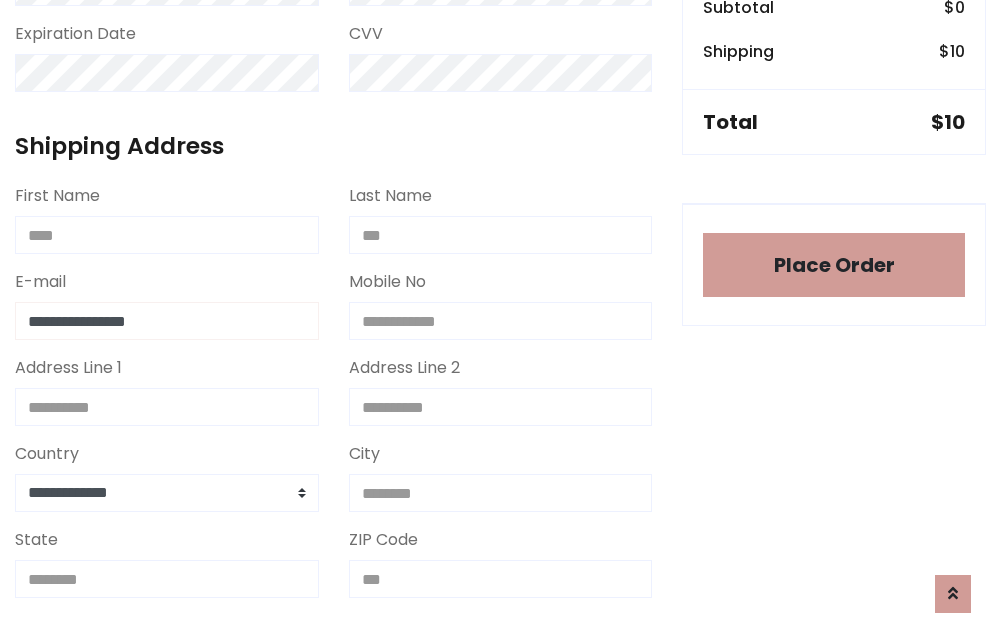 type on "**********" 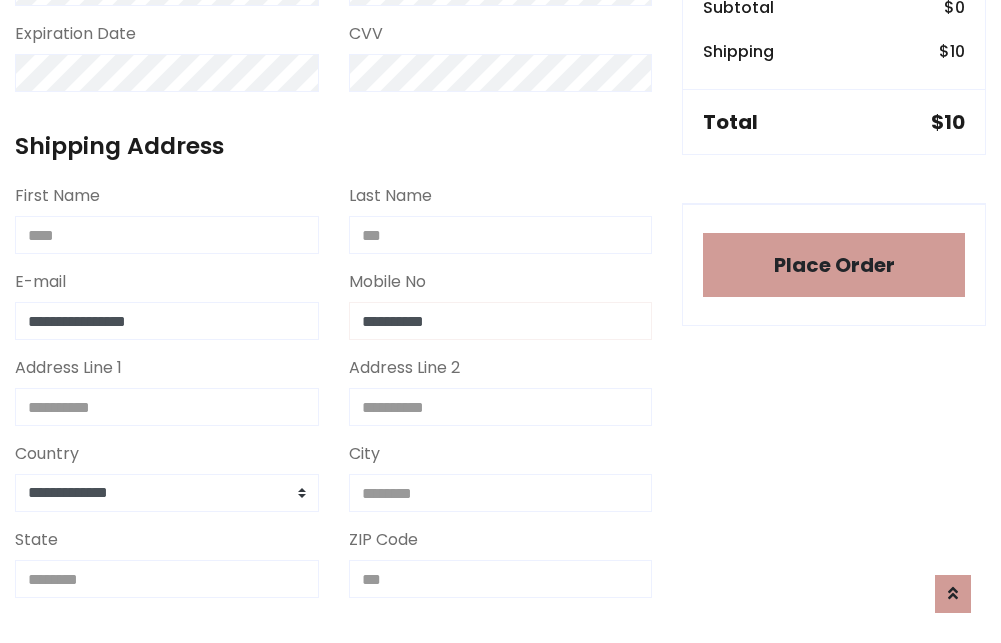 type on "**********" 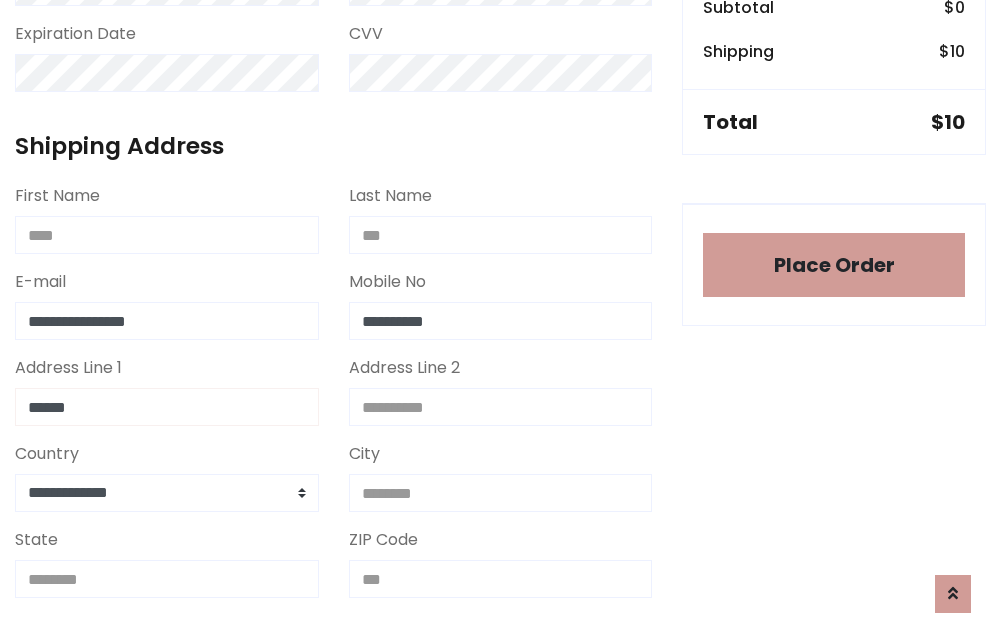 type on "******" 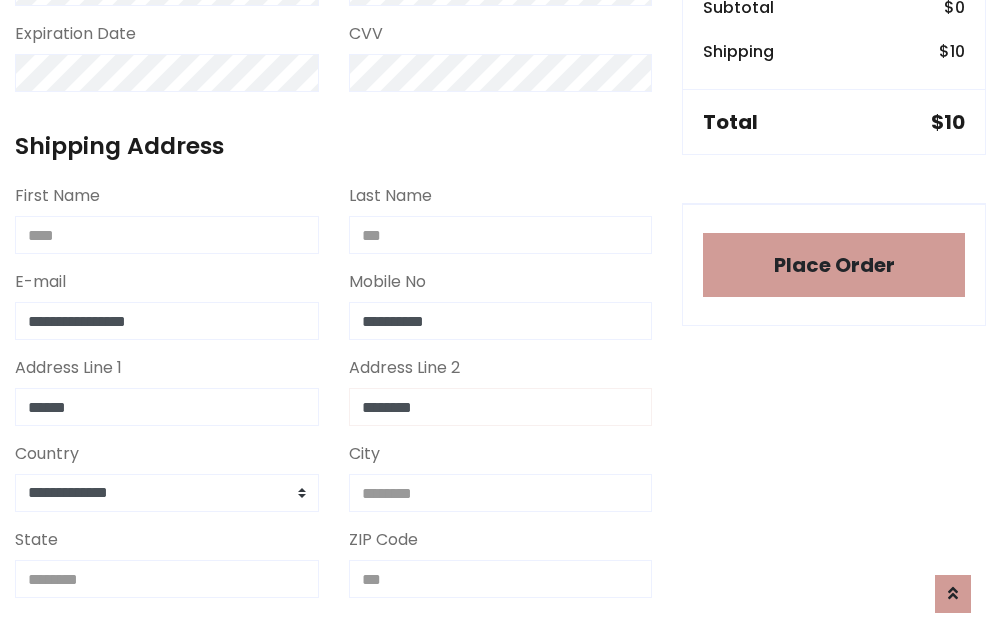 type on "********" 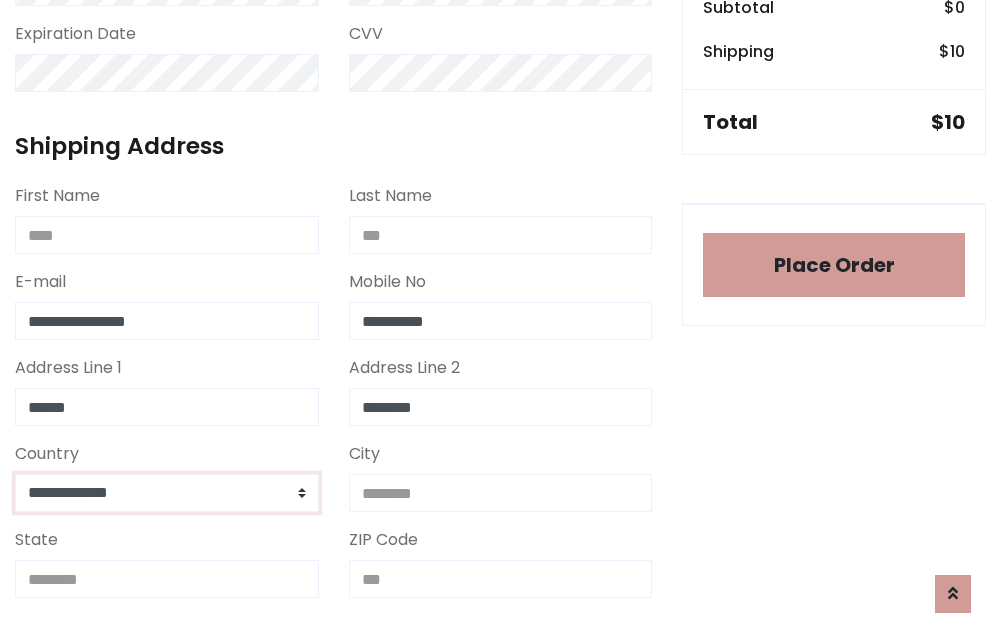 select on "*******" 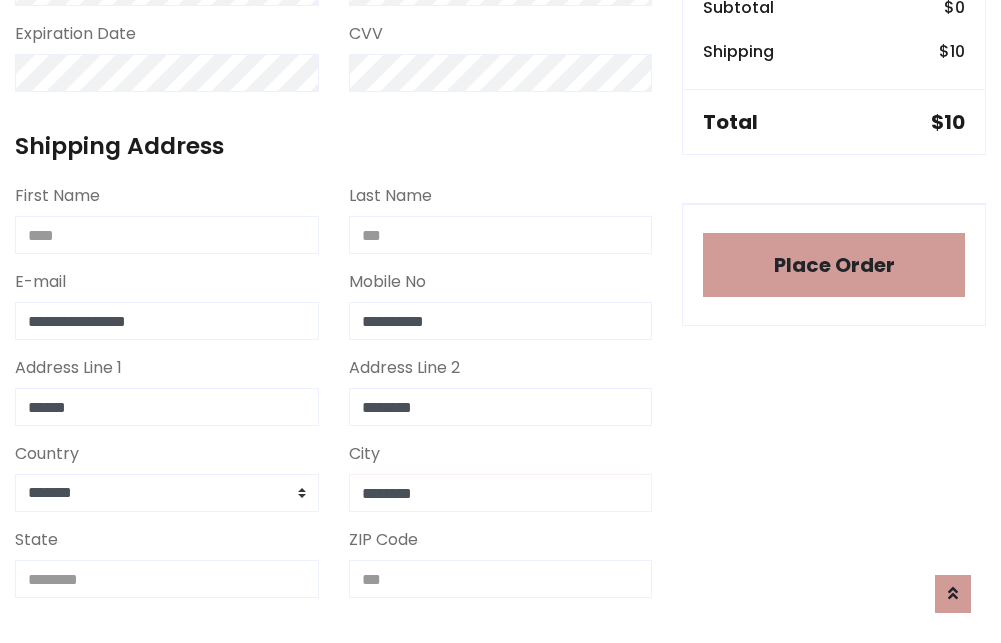 type on "********" 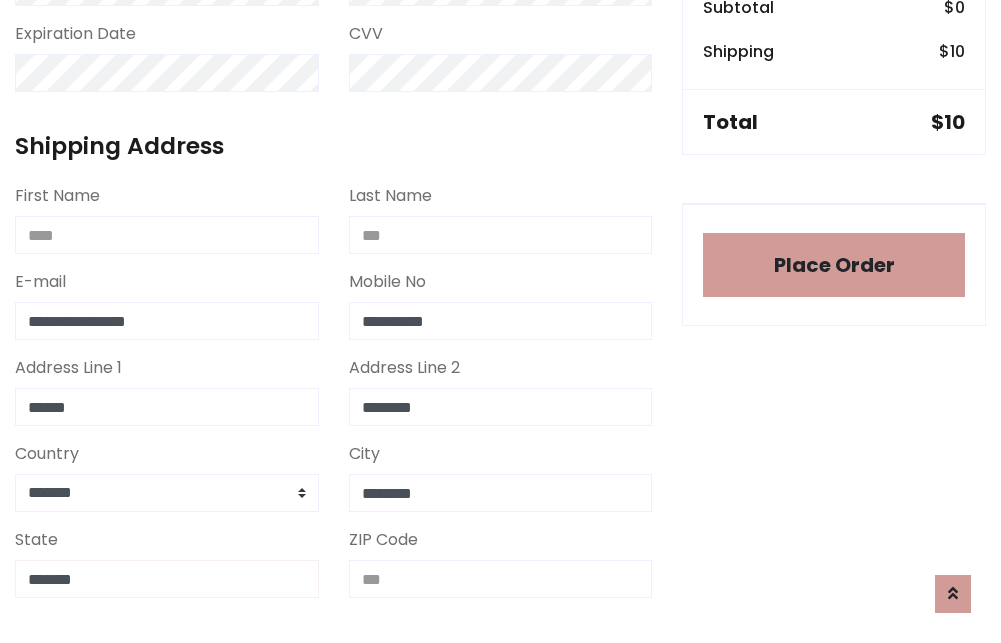 type on "*******" 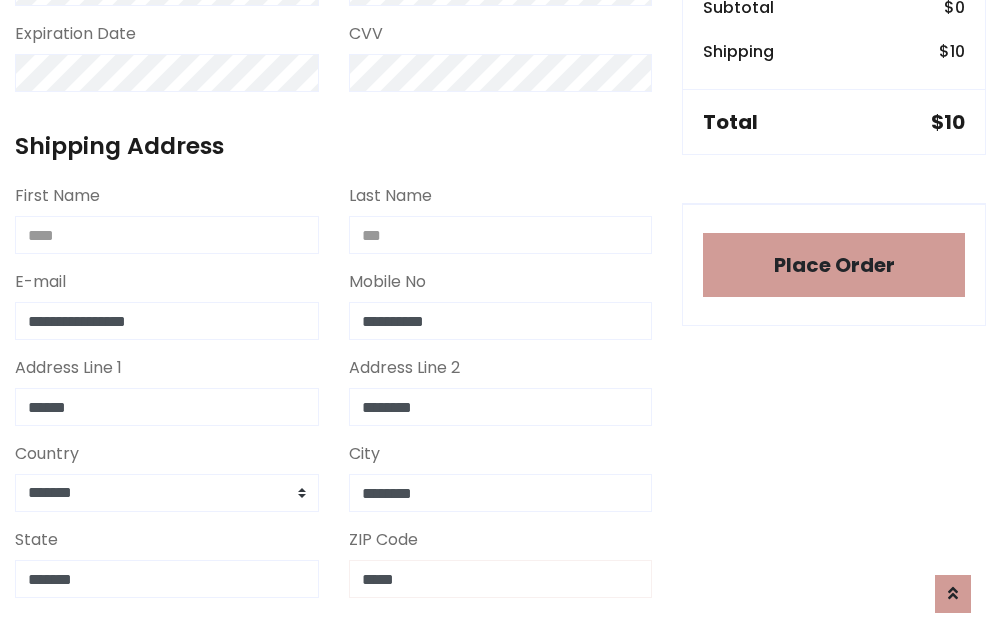scroll, scrollTop: 403, scrollLeft: 0, axis: vertical 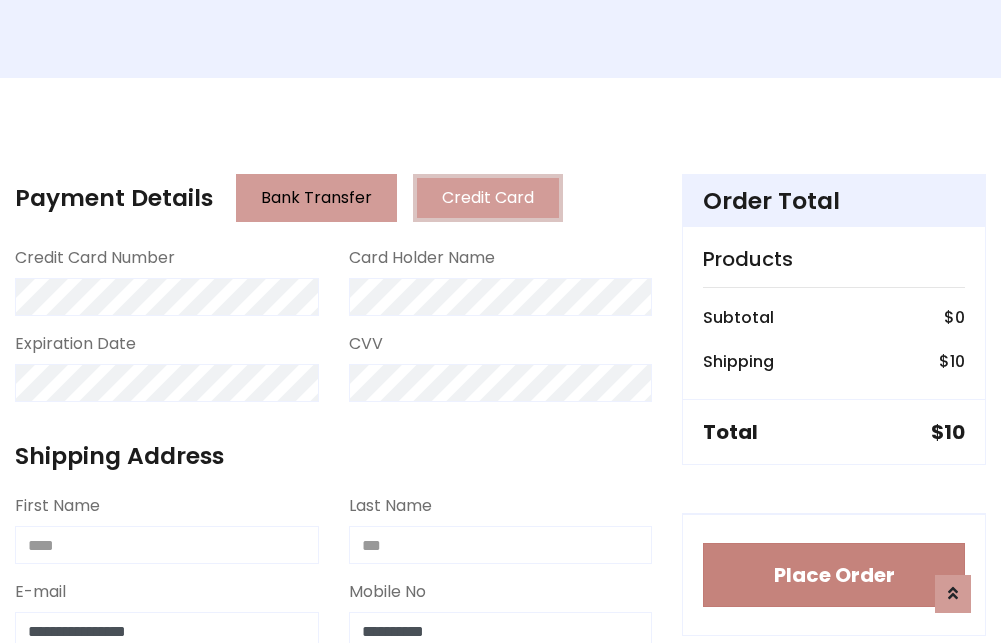 type on "*****" 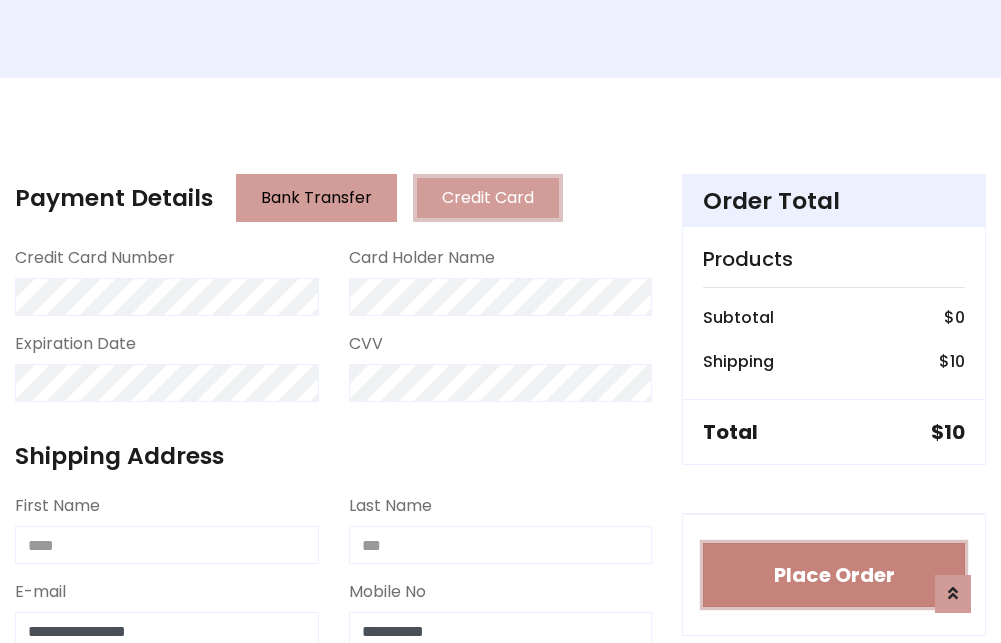click on "Place Order" at bounding box center [834, 575] 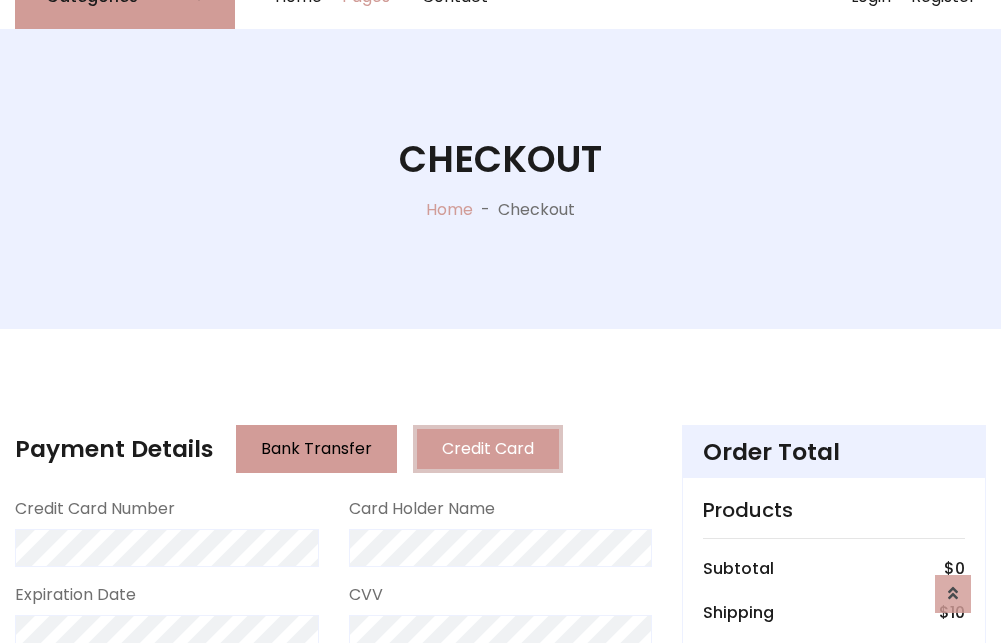 scroll, scrollTop: 0, scrollLeft: 0, axis: both 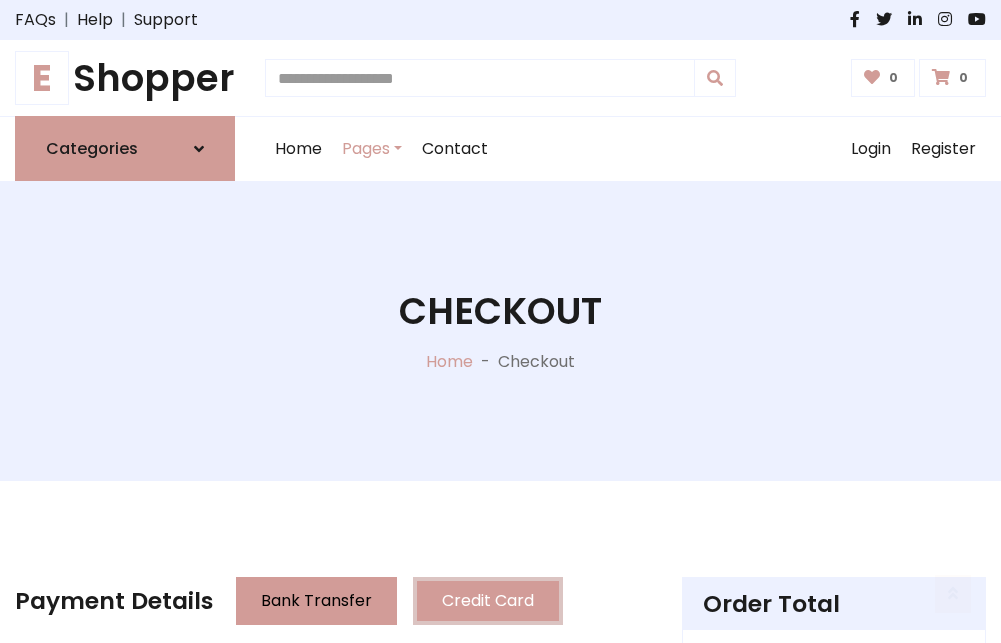 click on "E Shopper" at bounding box center [125, 78] 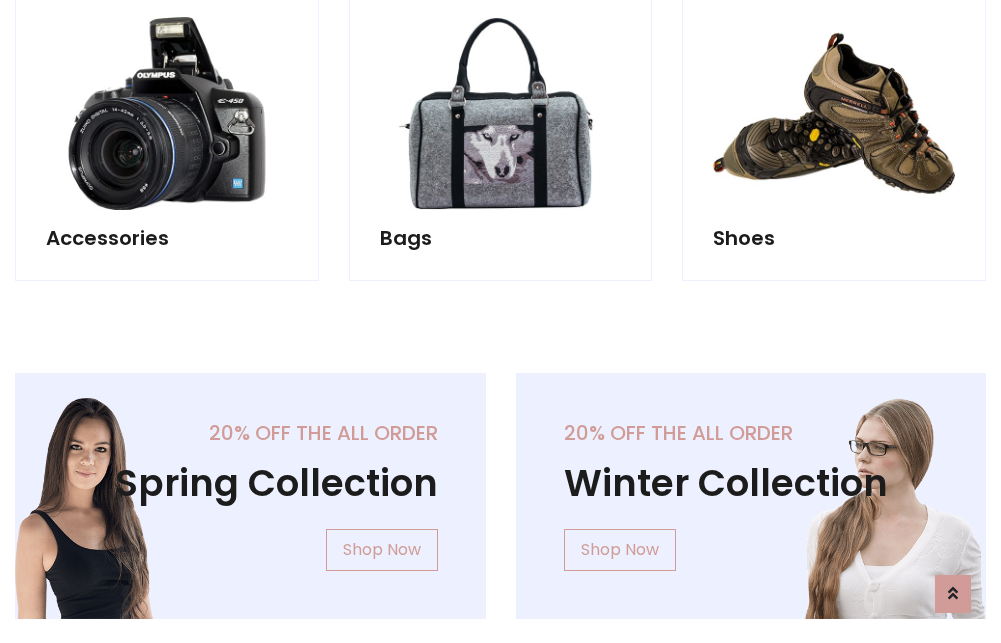 scroll, scrollTop: 770, scrollLeft: 0, axis: vertical 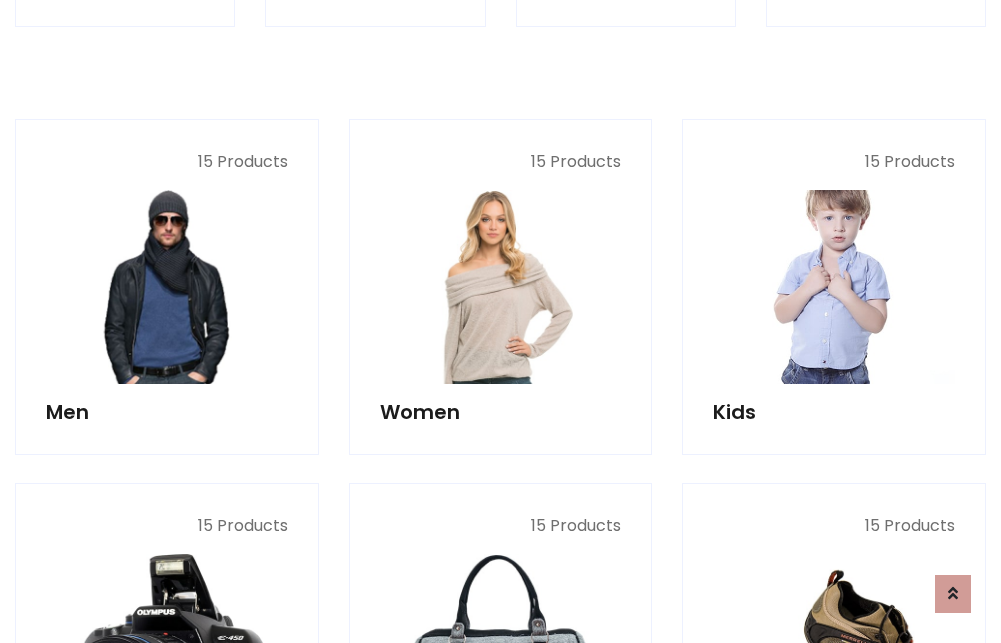 click at bounding box center (834, 287) 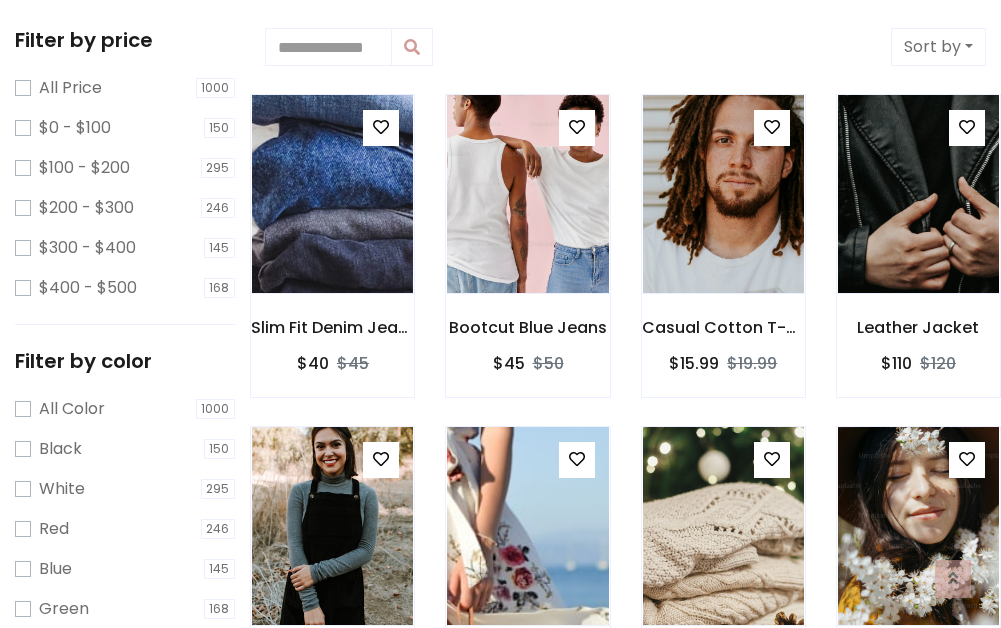 scroll, scrollTop: 549, scrollLeft: 0, axis: vertical 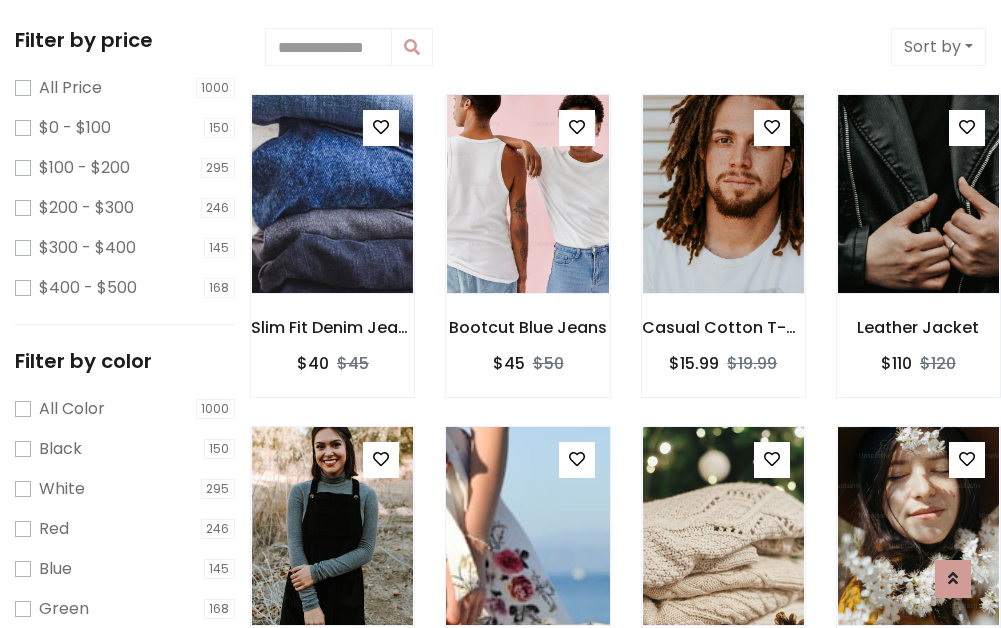click at bounding box center (577, 459) 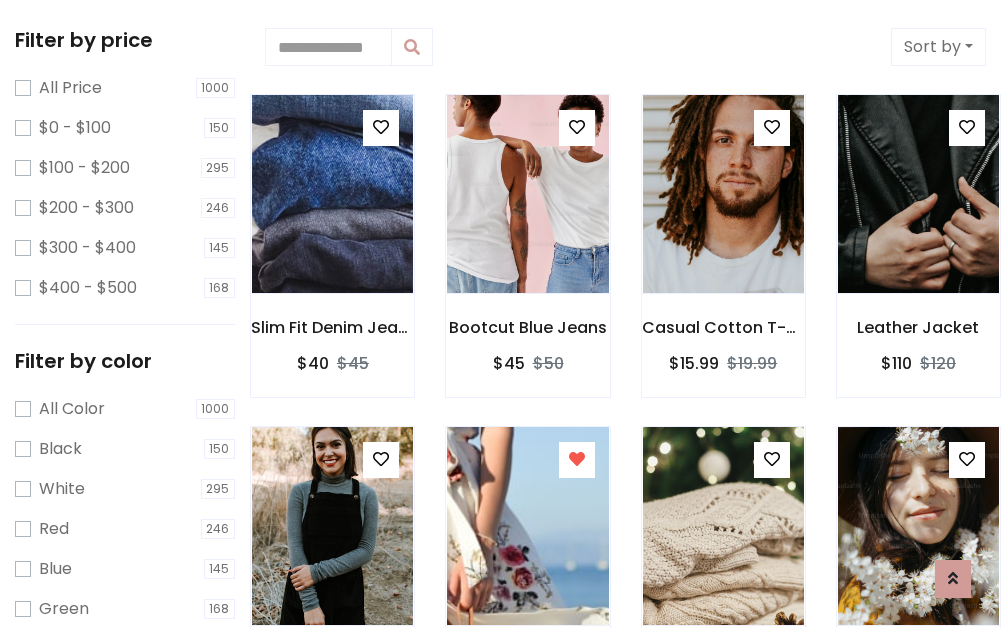 click at bounding box center (332, 857) 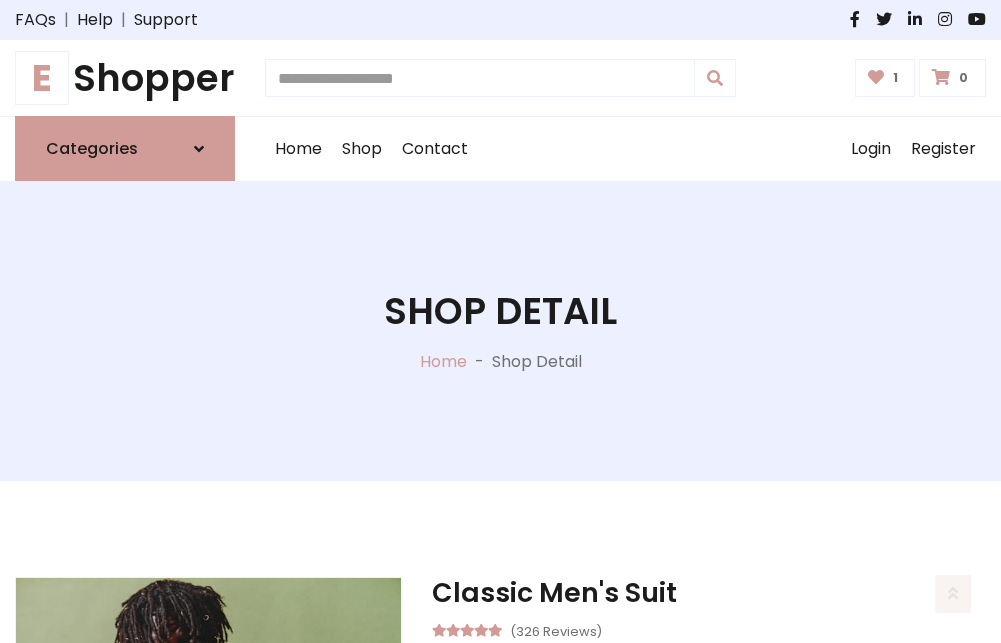 scroll, scrollTop: 262, scrollLeft: 0, axis: vertical 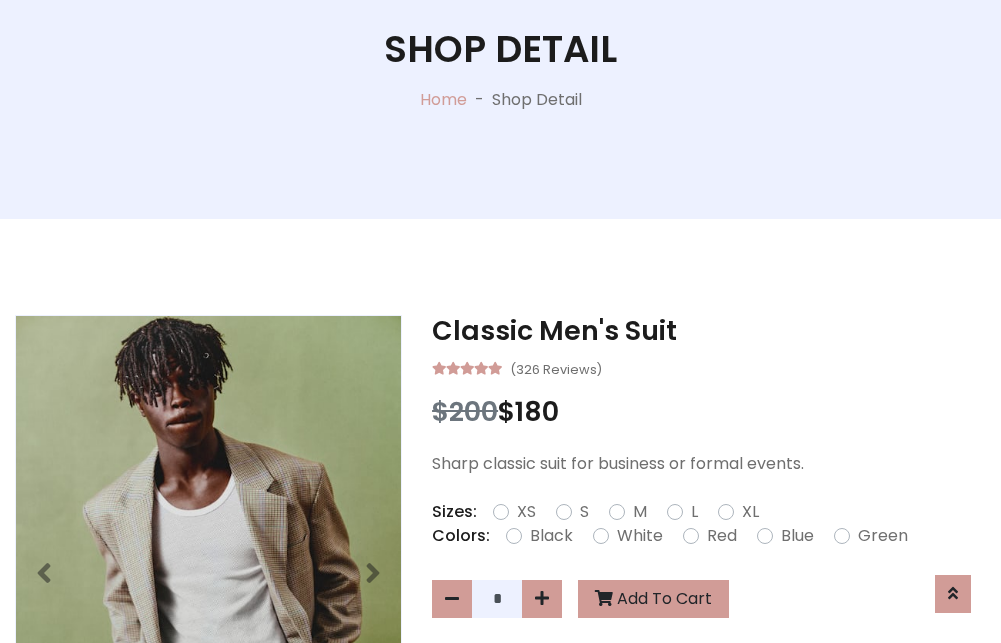 click on "XL" at bounding box center (750, 512) 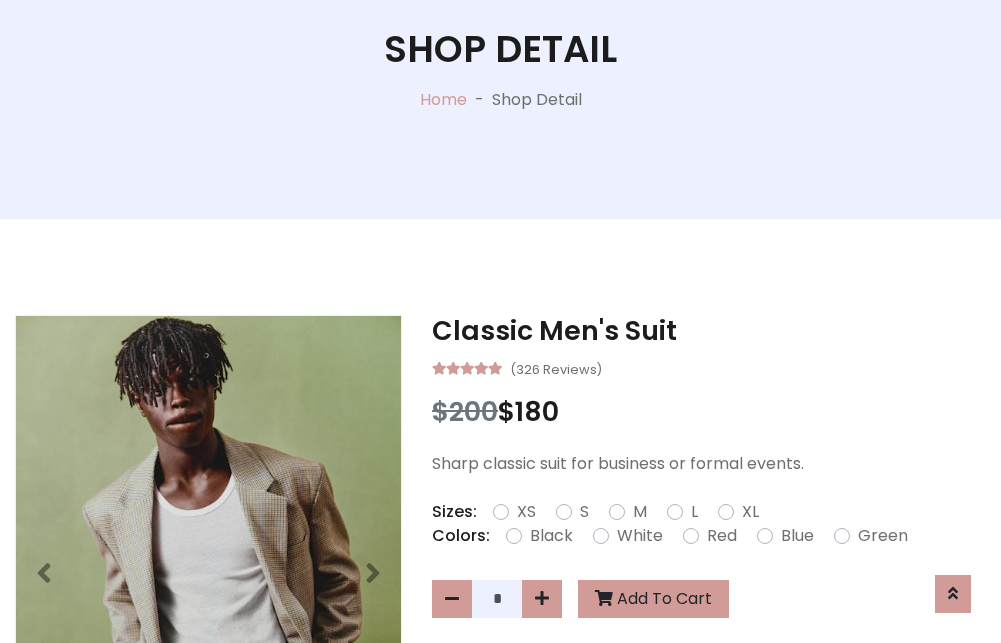 click on "Black" at bounding box center [551, 536] 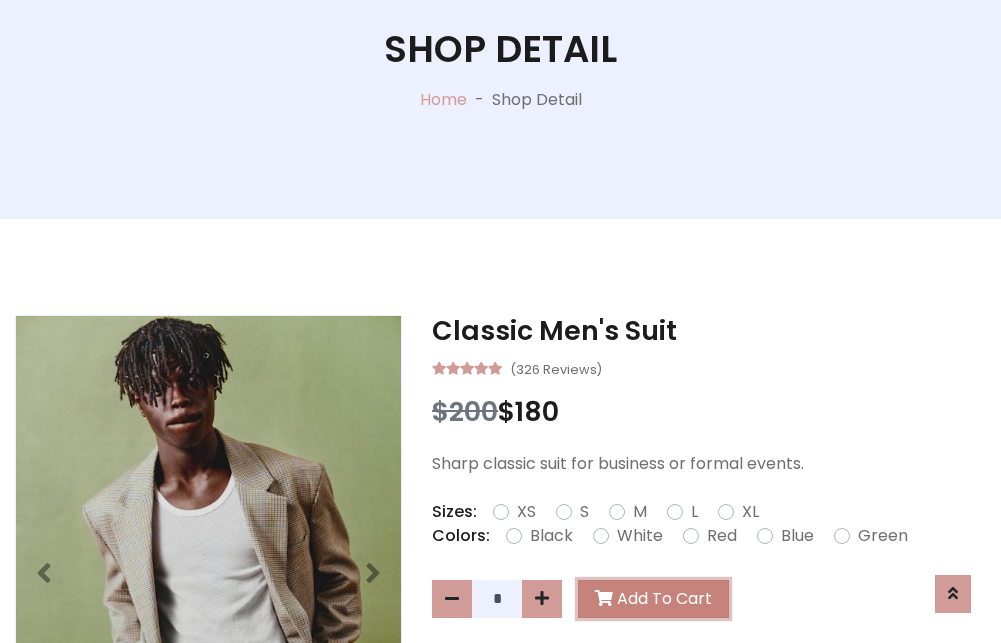 click on "Add To Cart" at bounding box center (653, 599) 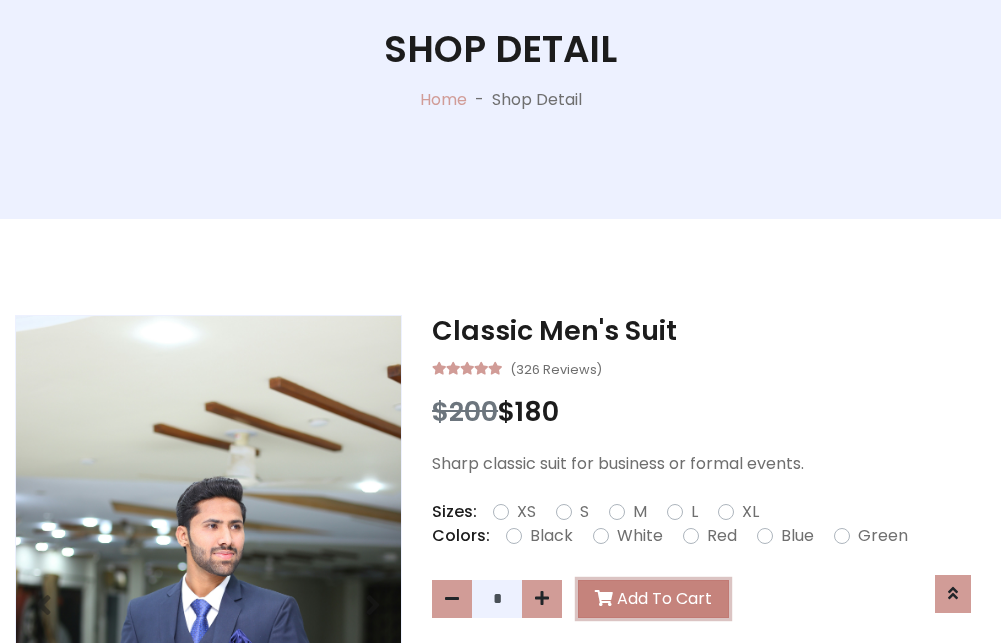 scroll, scrollTop: 0, scrollLeft: 0, axis: both 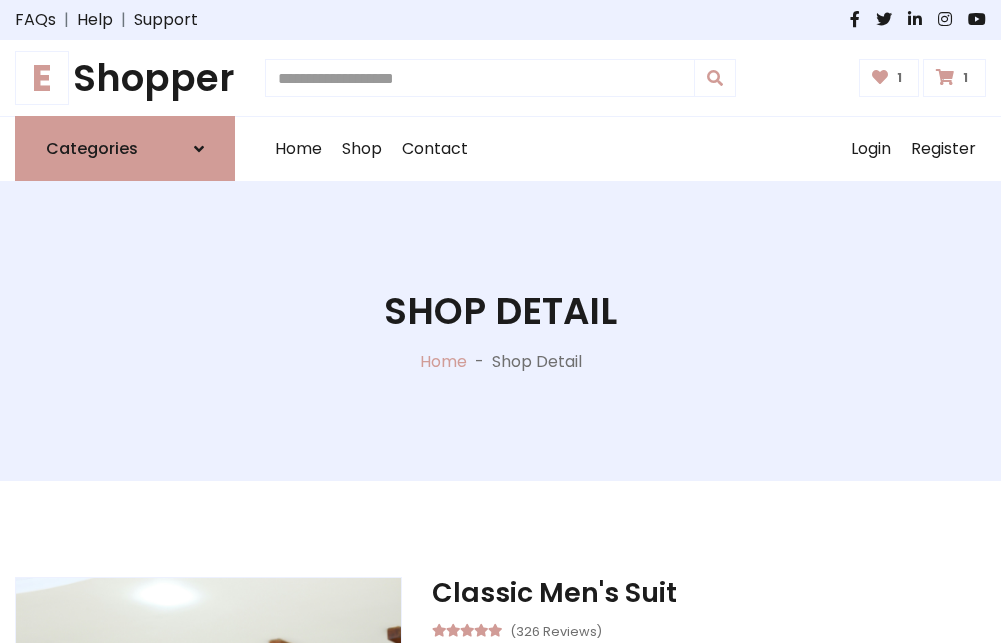 click at bounding box center (945, 77) 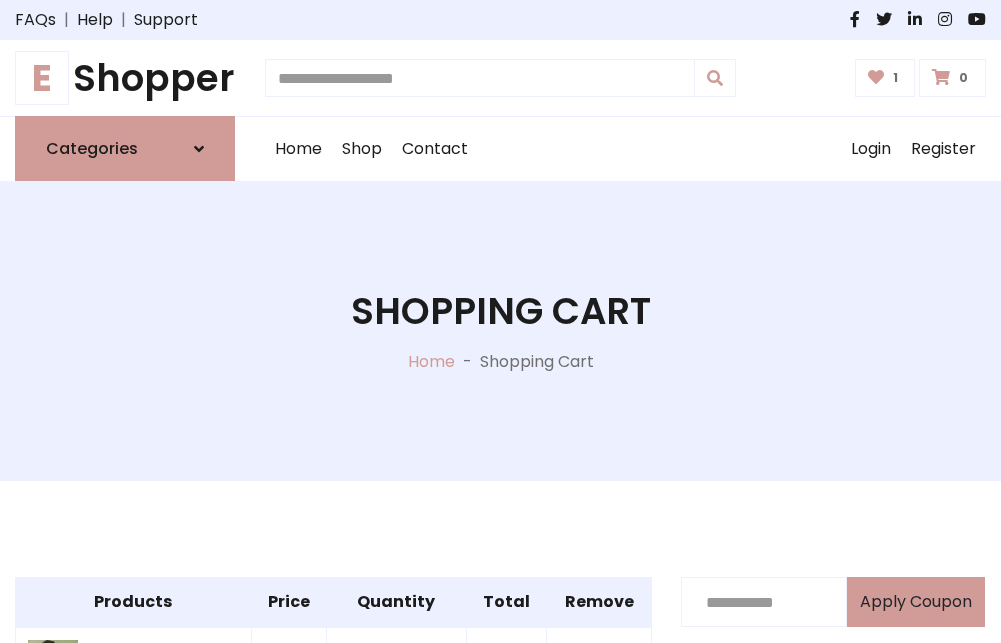 scroll, scrollTop: 570, scrollLeft: 0, axis: vertical 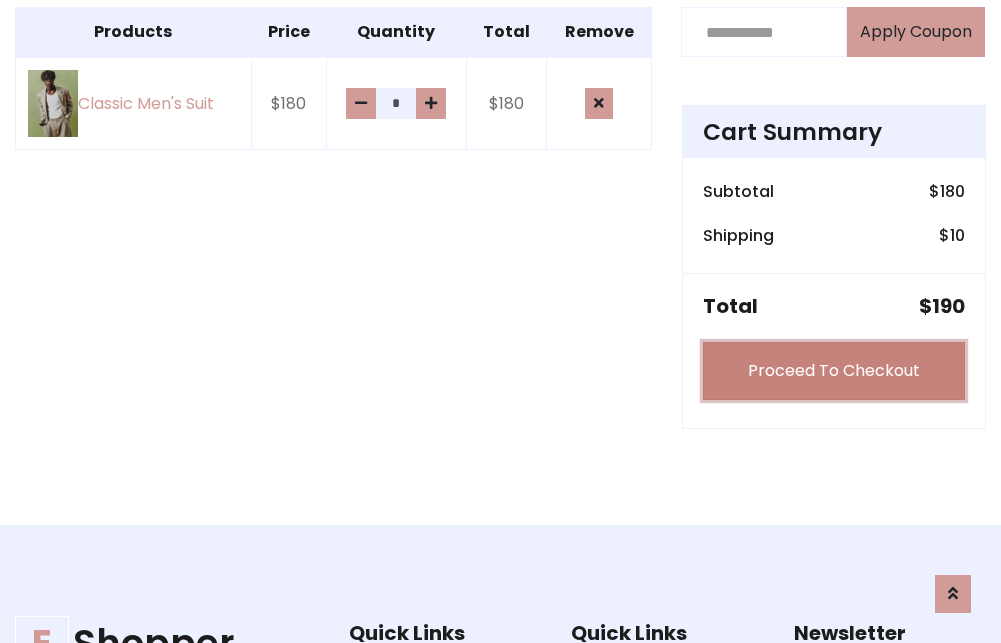 click on "Proceed To Checkout" at bounding box center (834, 371) 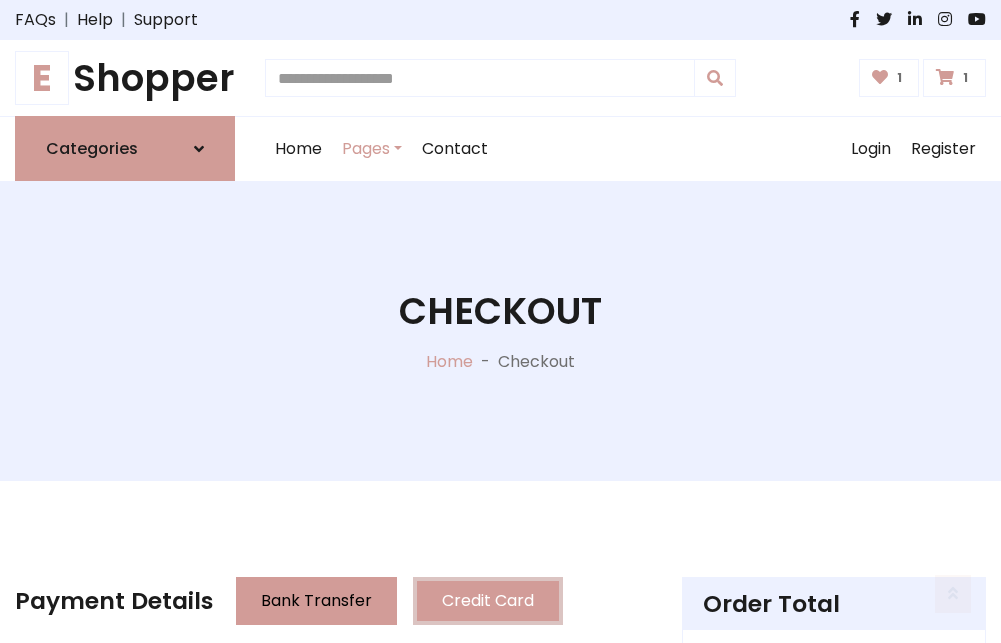 scroll, scrollTop: 201, scrollLeft: 0, axis: vertical 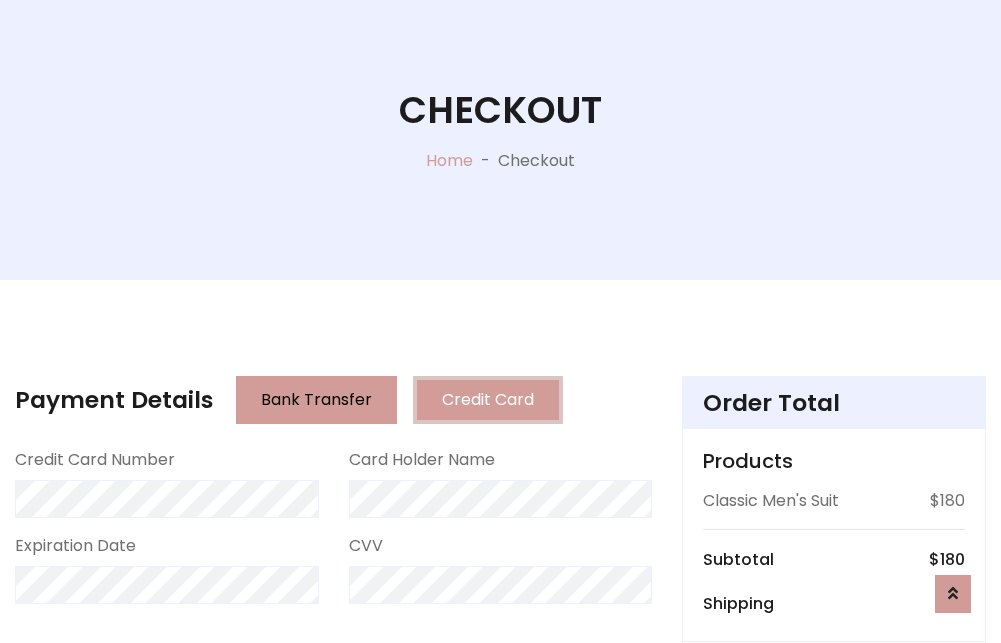 click on "Go to shipping" at bounding box center [834, 817] 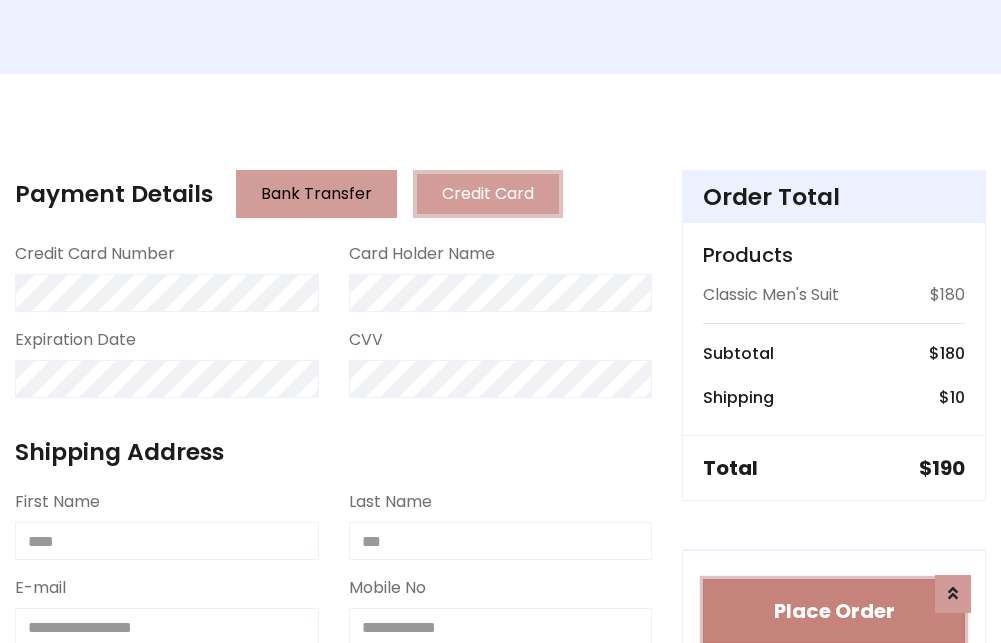 type 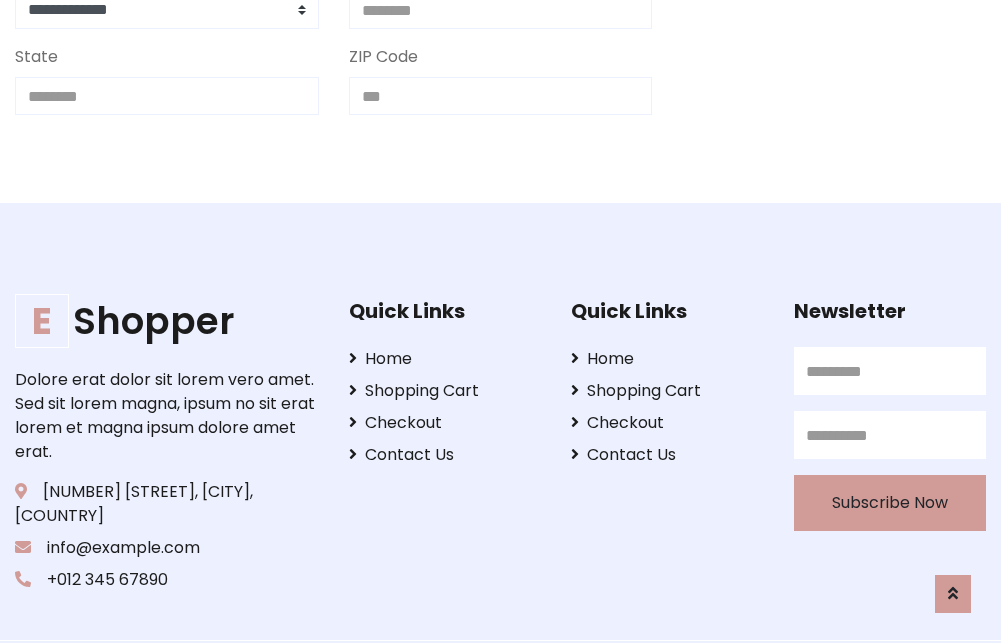 scroll, scrollTop: 713, scrollLeft: 0, axis: vertical 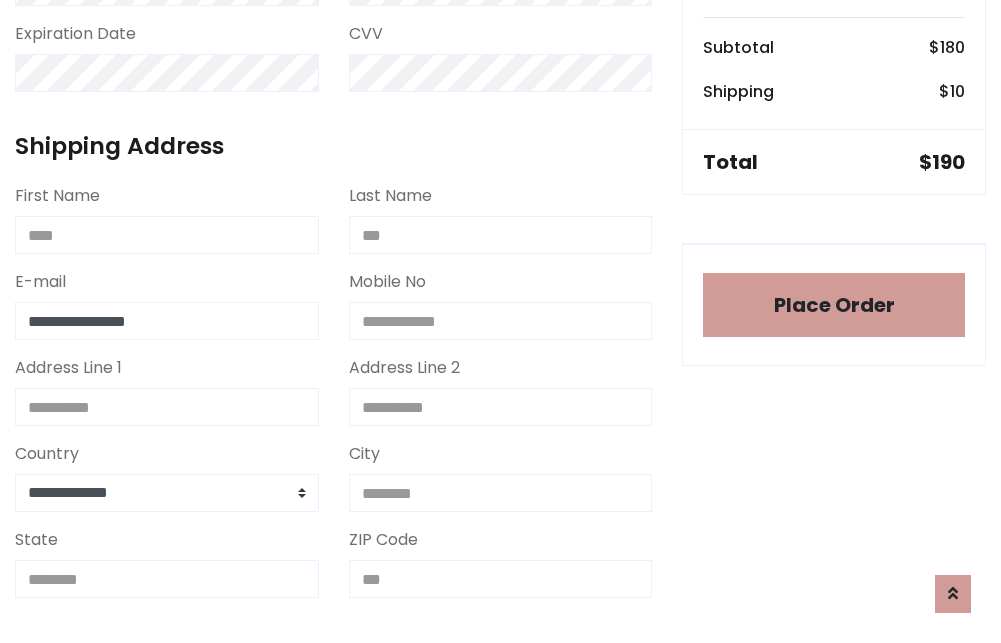 type on "**********" 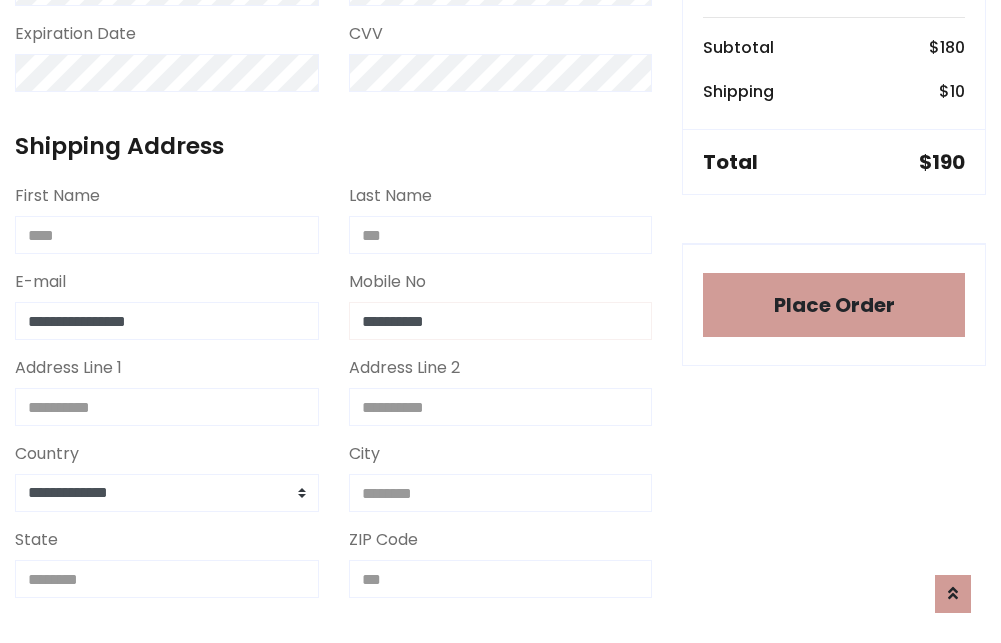 scroll, scrollTop: 573, scrollLeft: 0, axis: vertical 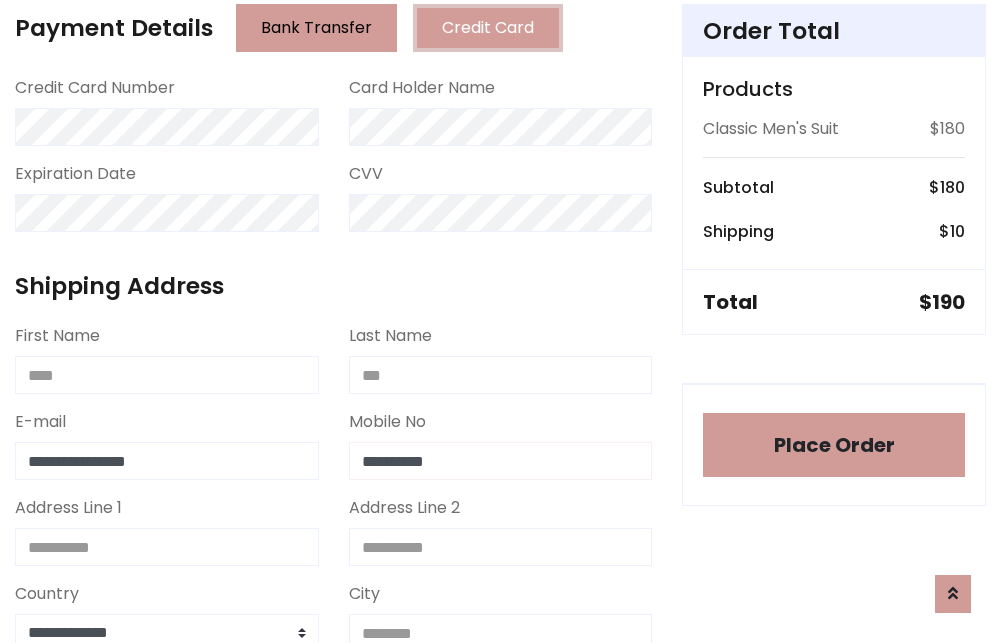 type on "**********" 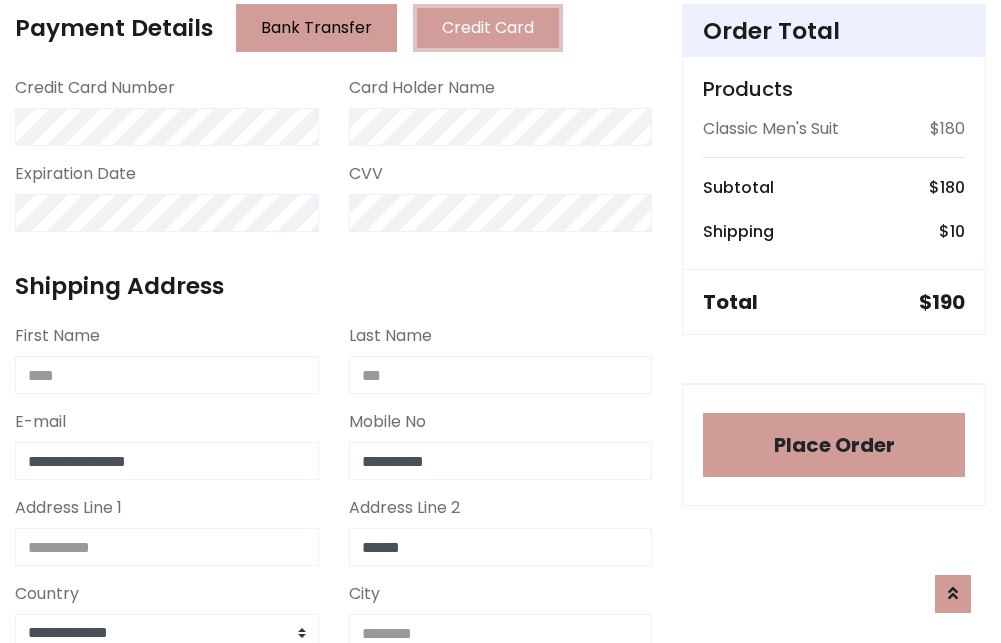 type on "******" 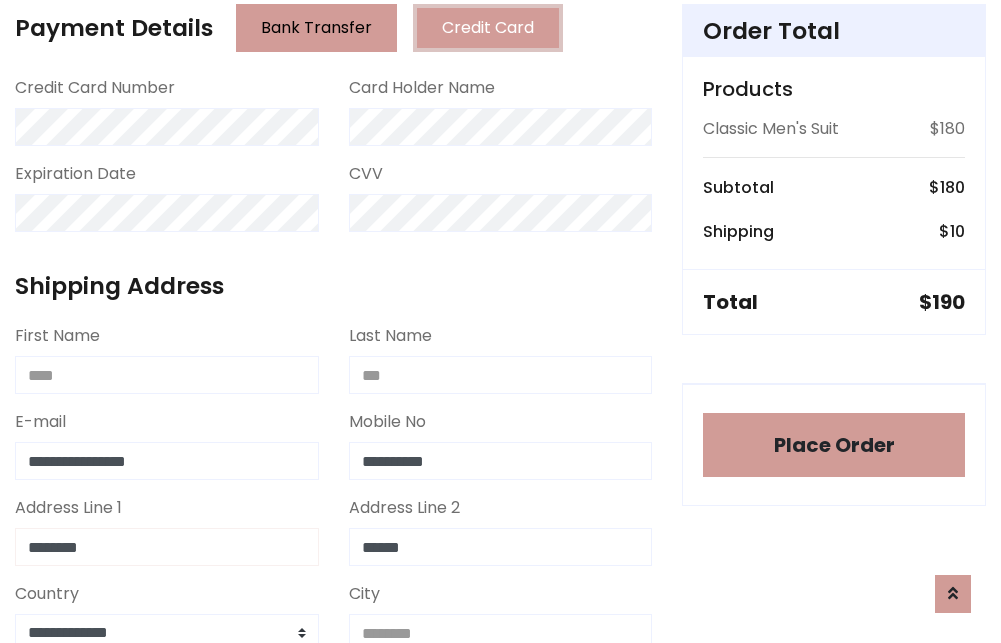 type on "********" 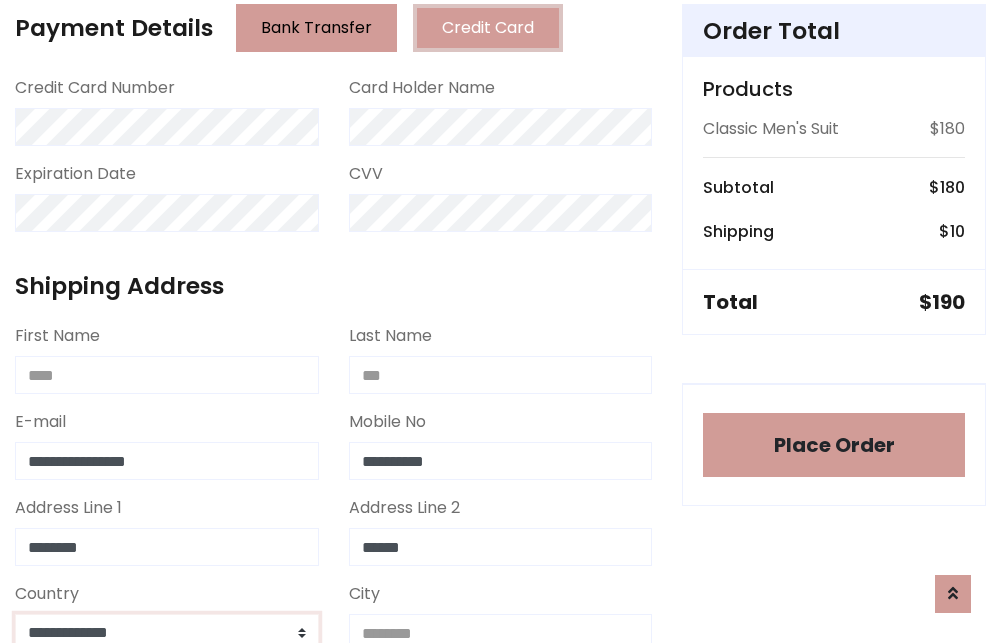 select on "*******" 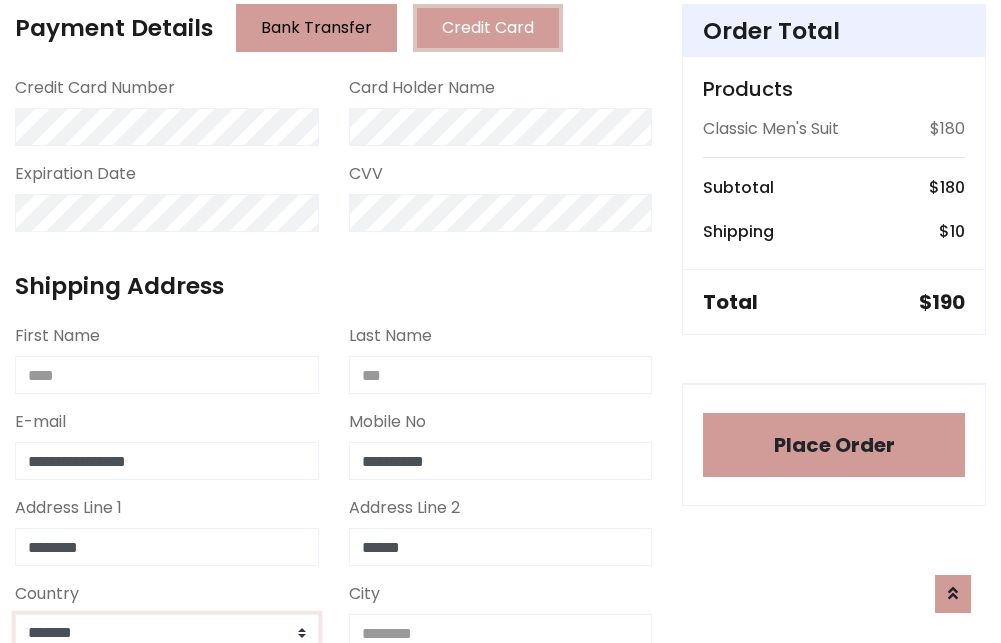 scroll, scrollTop: 583, scrollLeft: 0, axis: vertical 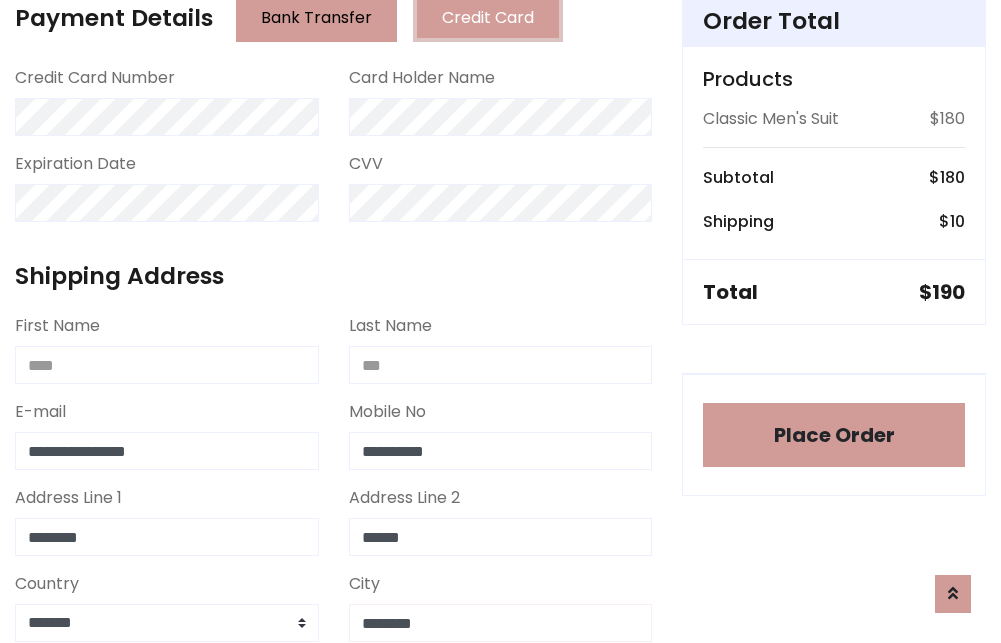 type on "********" 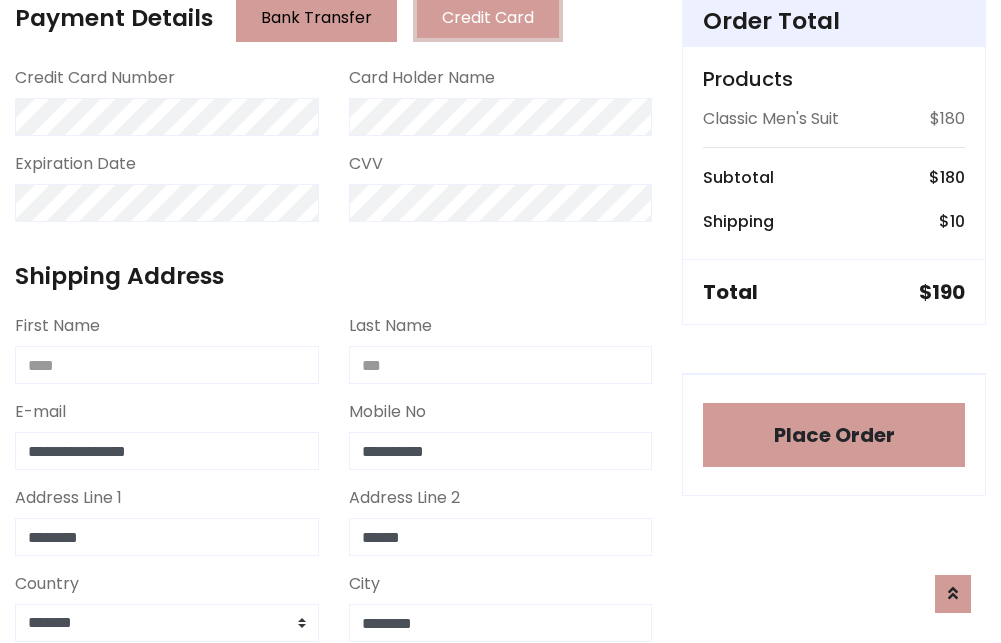 scroll, scrollTop: 971, scrollLeft: 0, axis: vertical 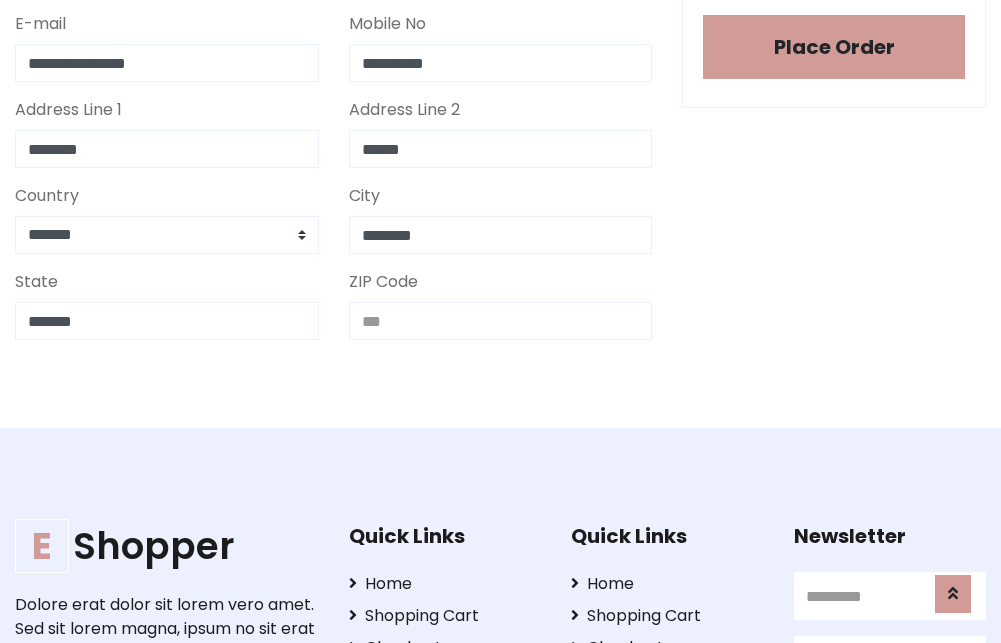 type on "*******" 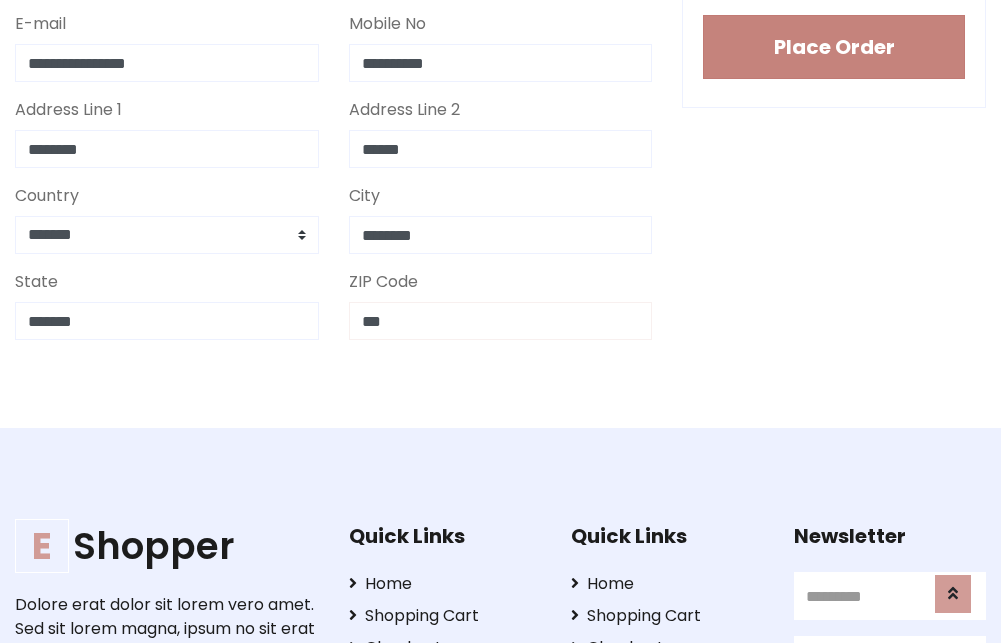 type on "***" 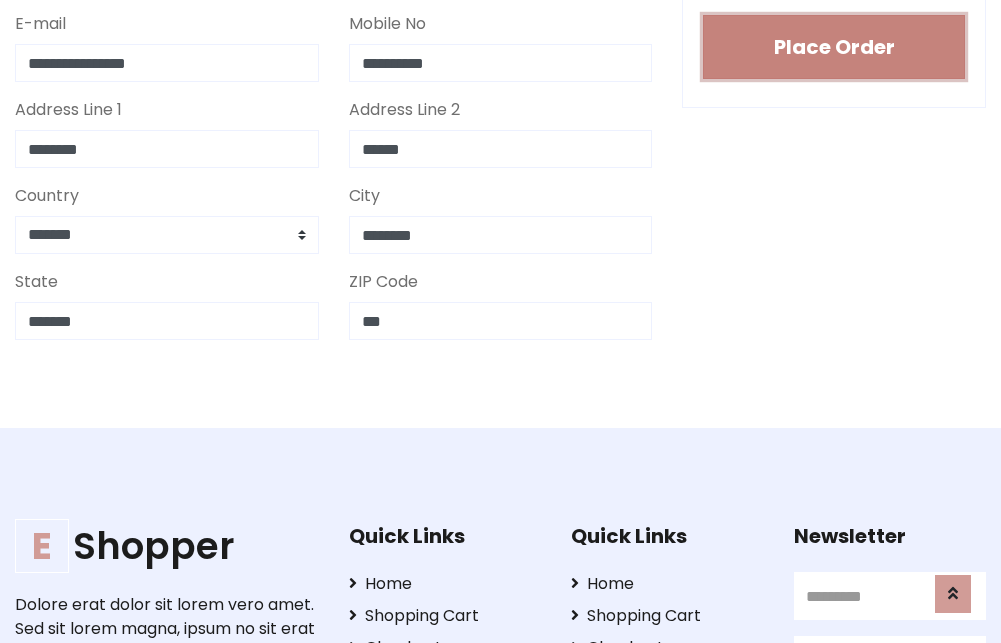 click on "Place Order" at bounding box center (834, 47) 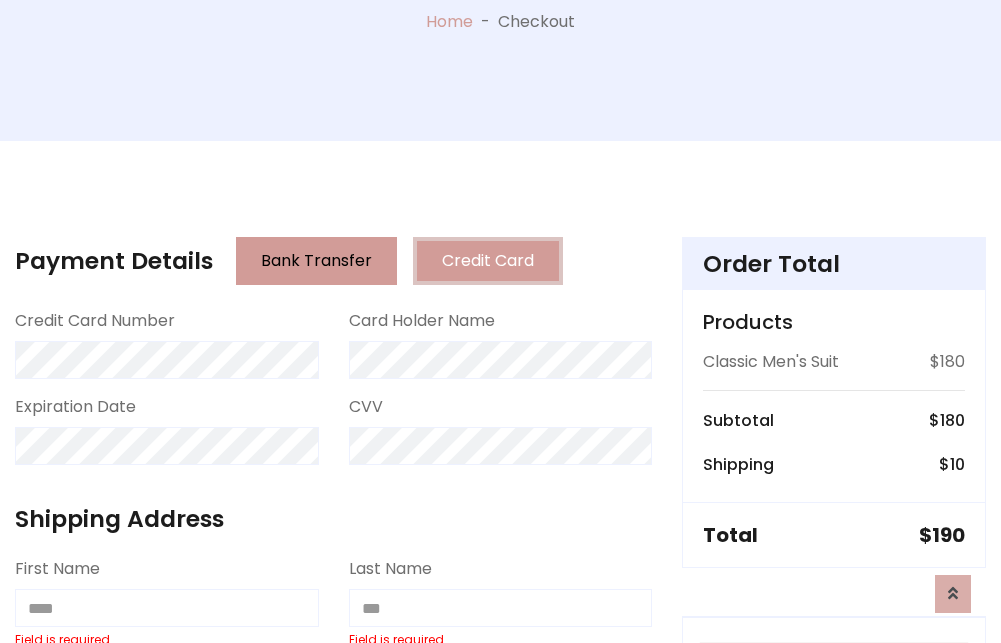 scroll, scrollTop: 0, scrollLeft: 0, axis: both 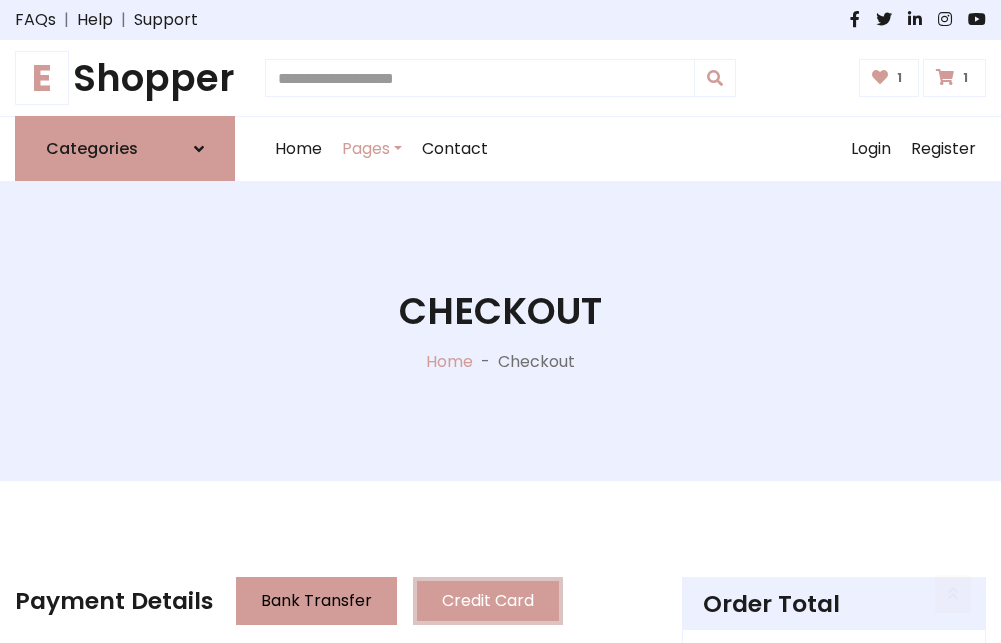 click on "E" at bounding box center (42, 78) 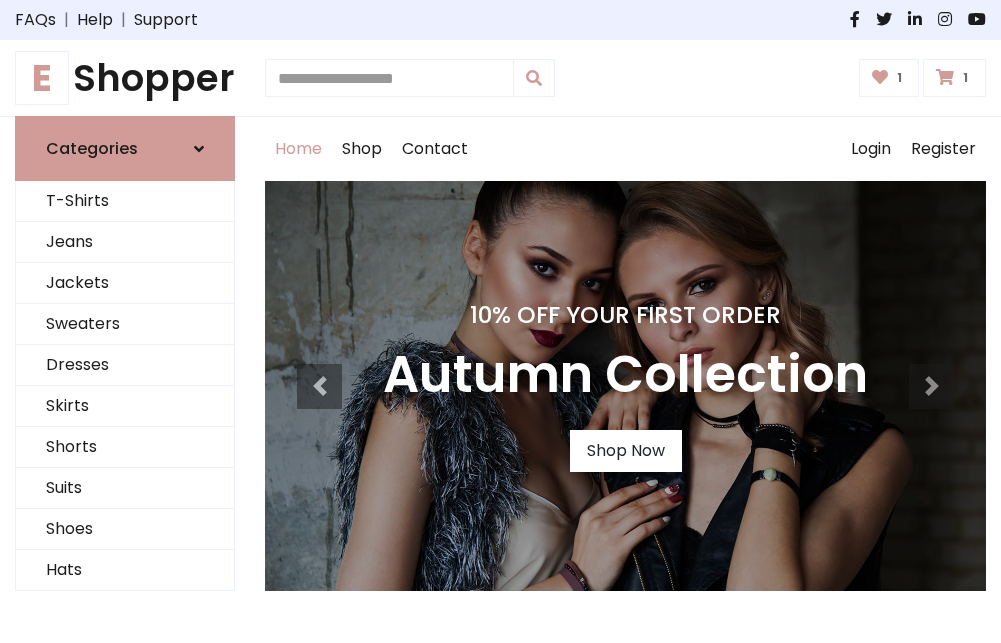 scroll, scrollTop: 0, scrollLeft: 0, axis: both 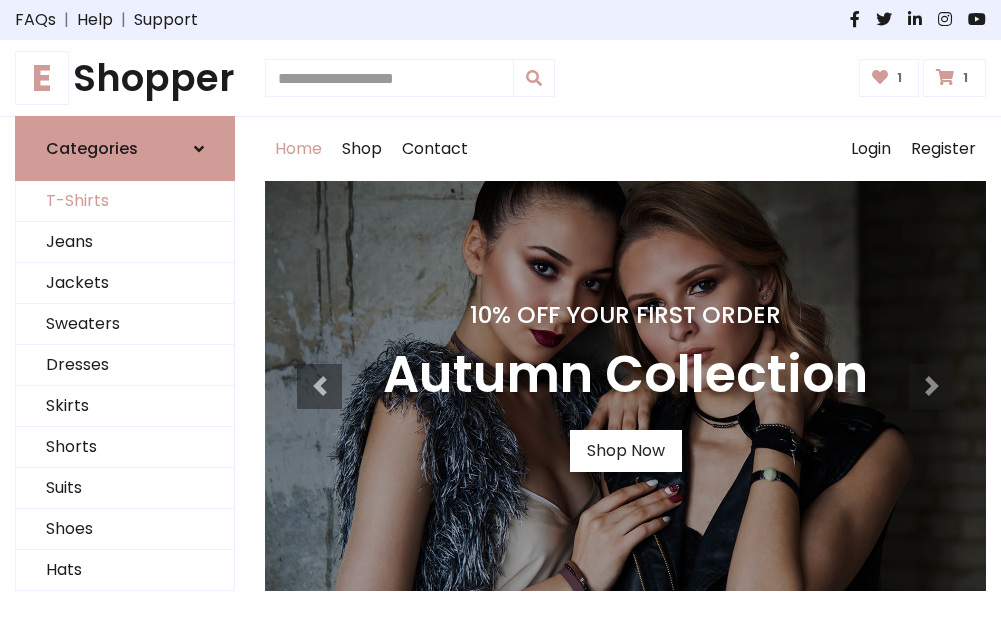 click on "T-Shirts" at bounding box center [125, 201] 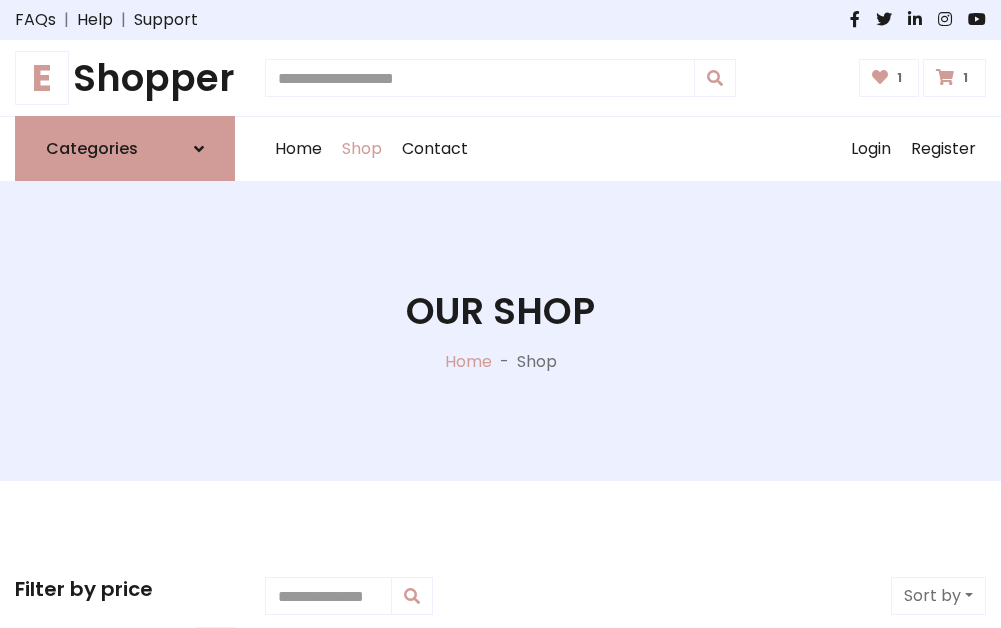 scroll, scrollTop: 0, scrollLeft: 0, axis: both 